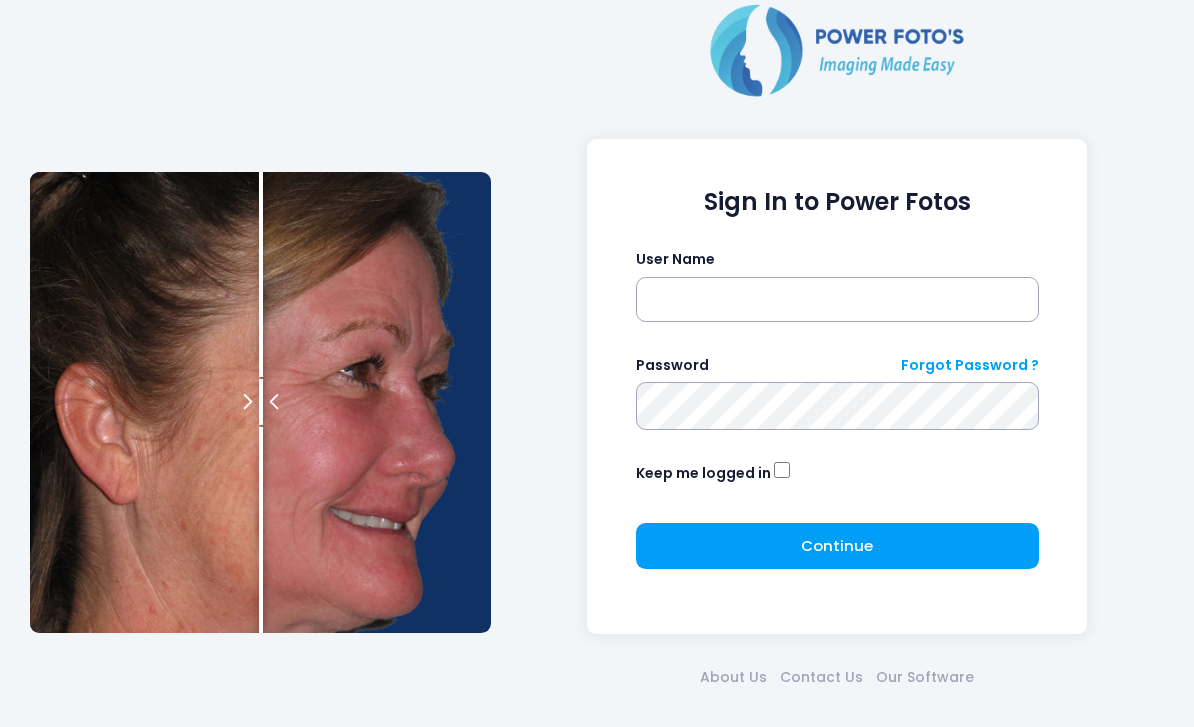 scroll, scrollTop: 115, scrollLeft: 0, axis: vertical 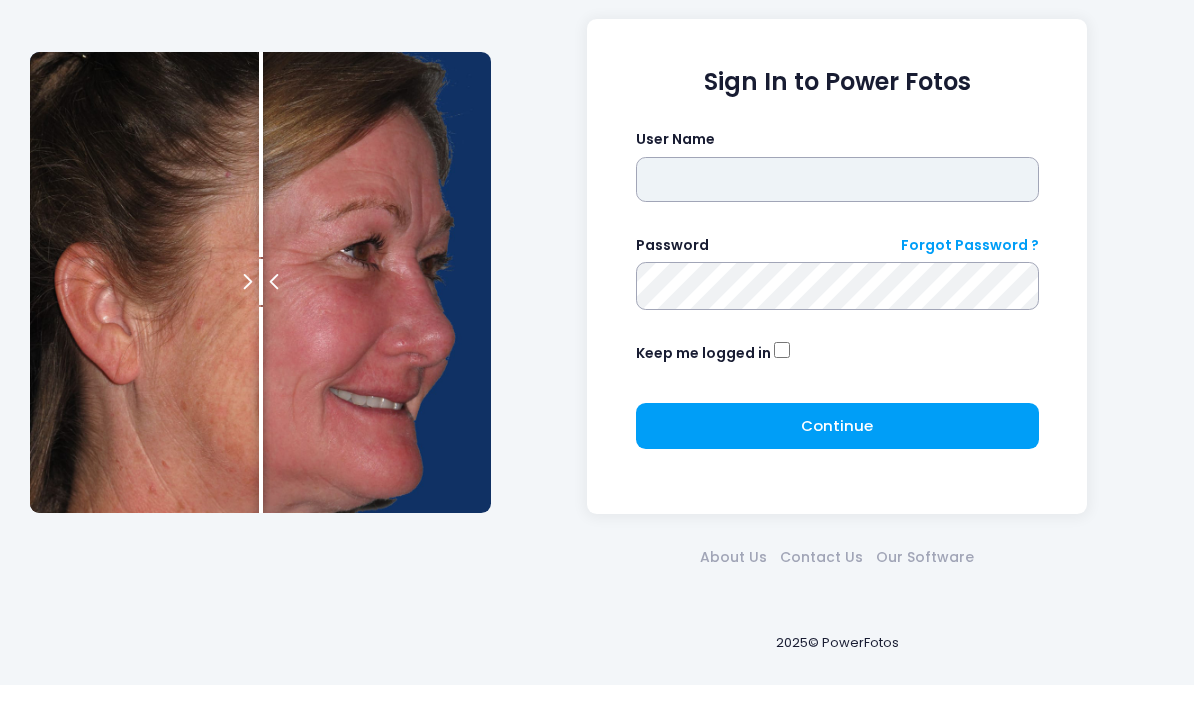 type on "*******" 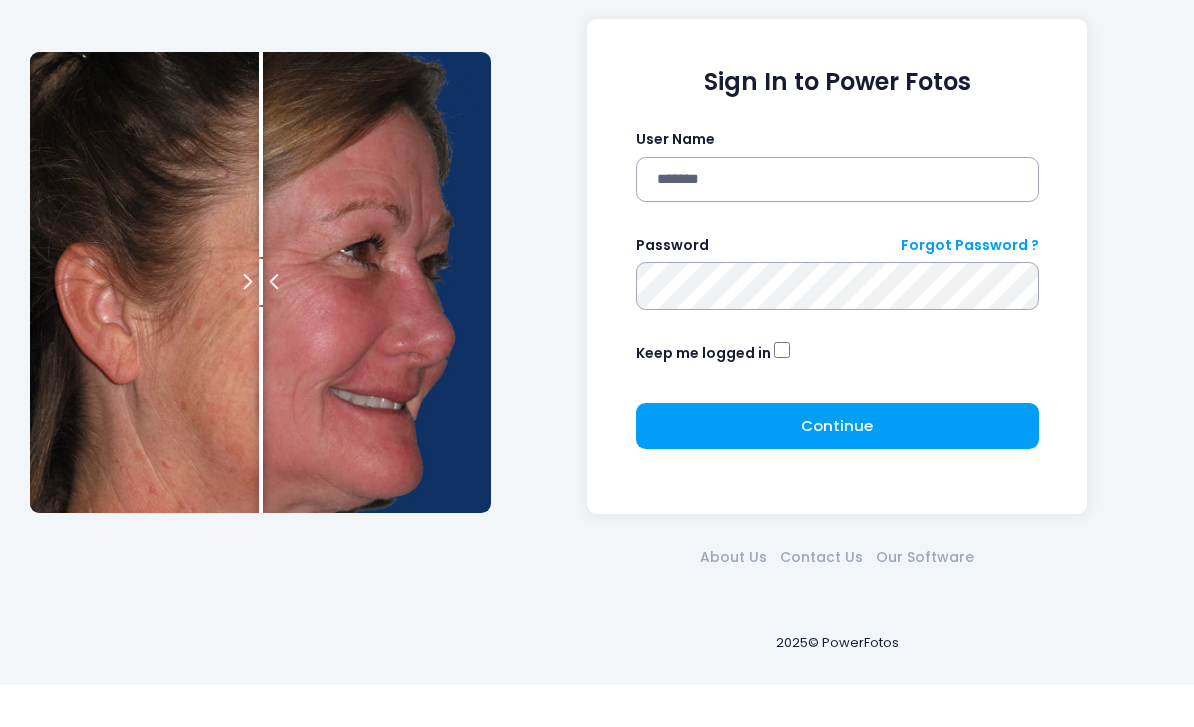 click at bounding box center [0, 0] 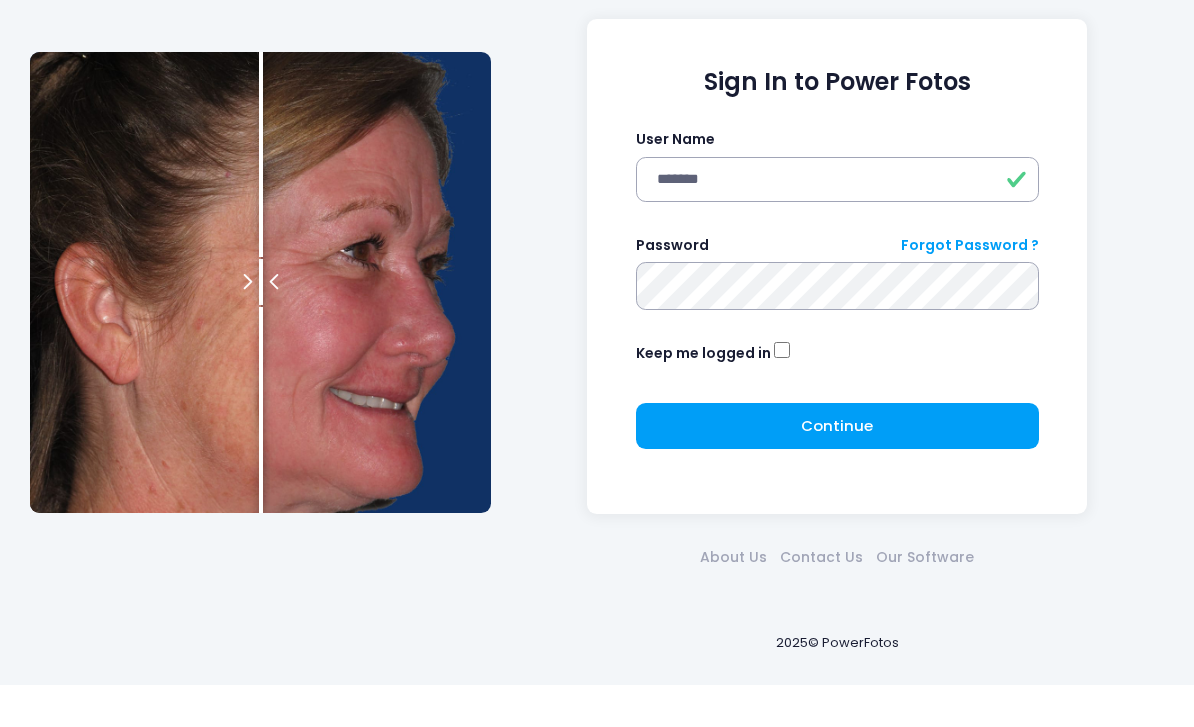 click on "Continue
Please wait..." at bounding box center (837, 468) 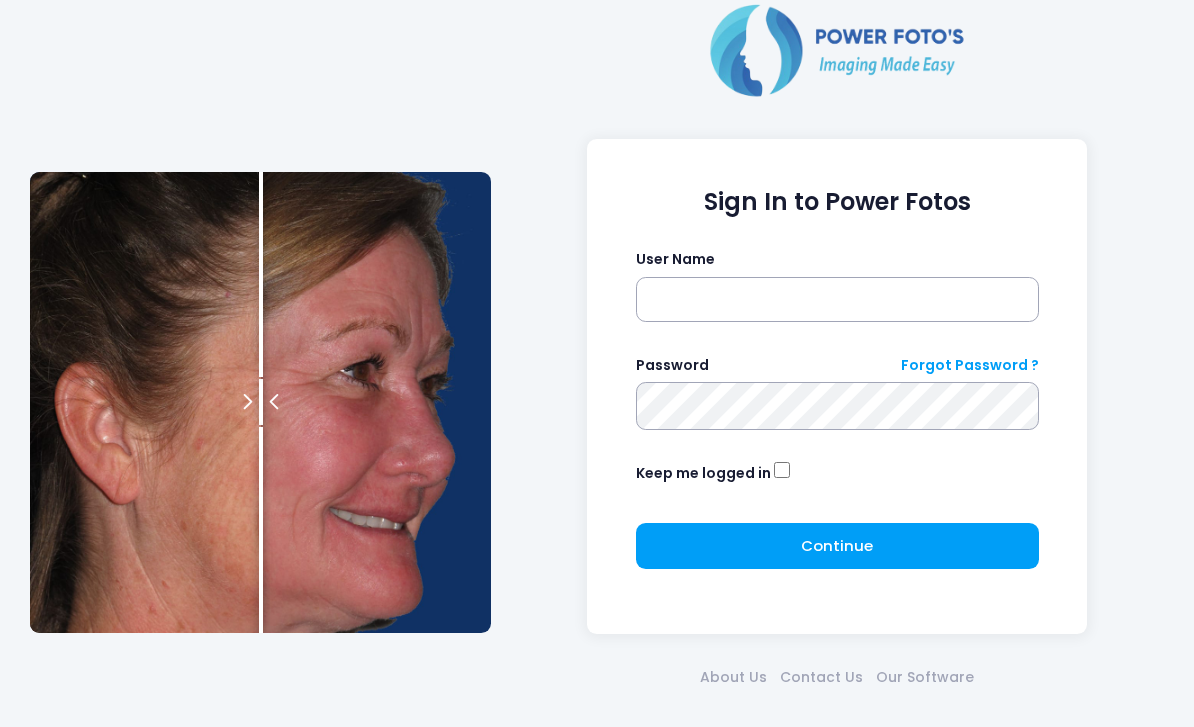 scroll, scrollTop: 0, scrollLeft: 0, axis: both 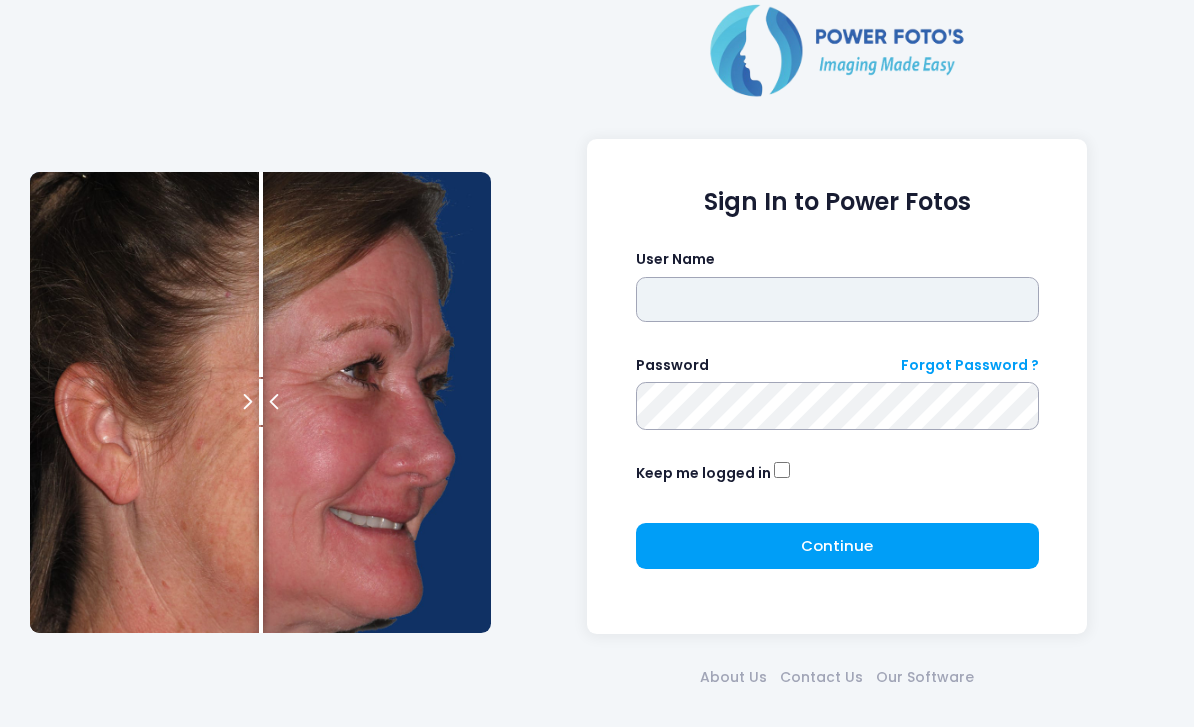 type on "*******" 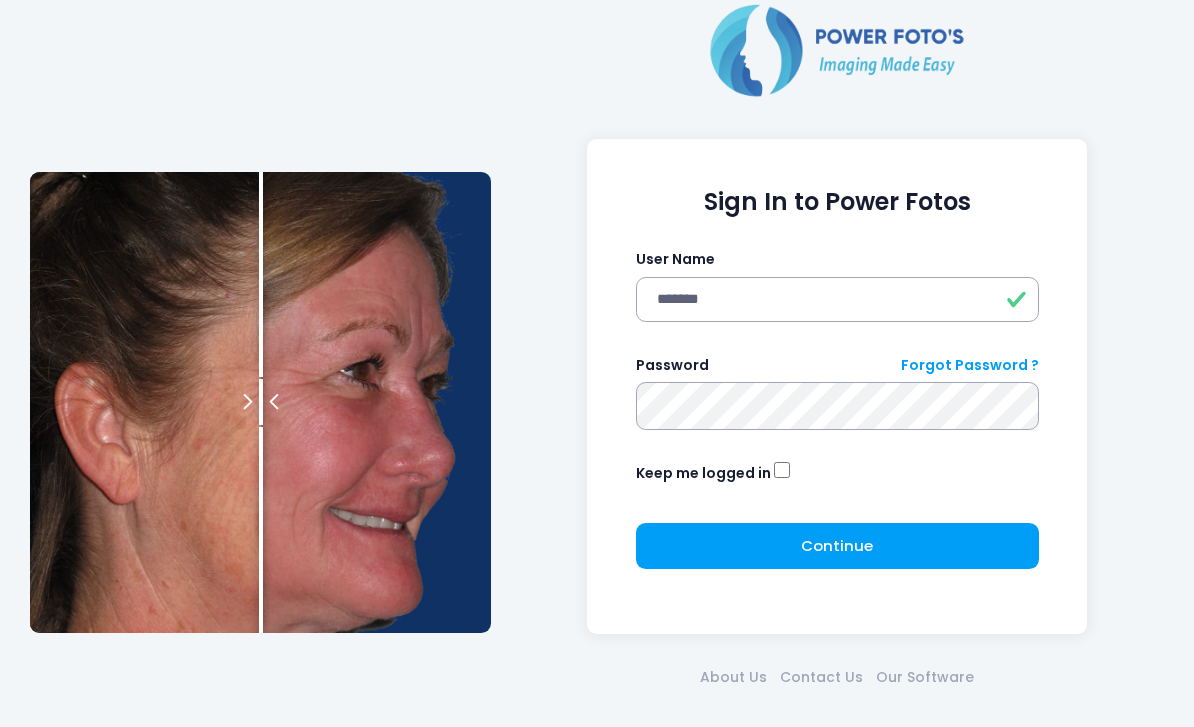 click on "Continue
Please wait..." at bounding box center [837, 546] 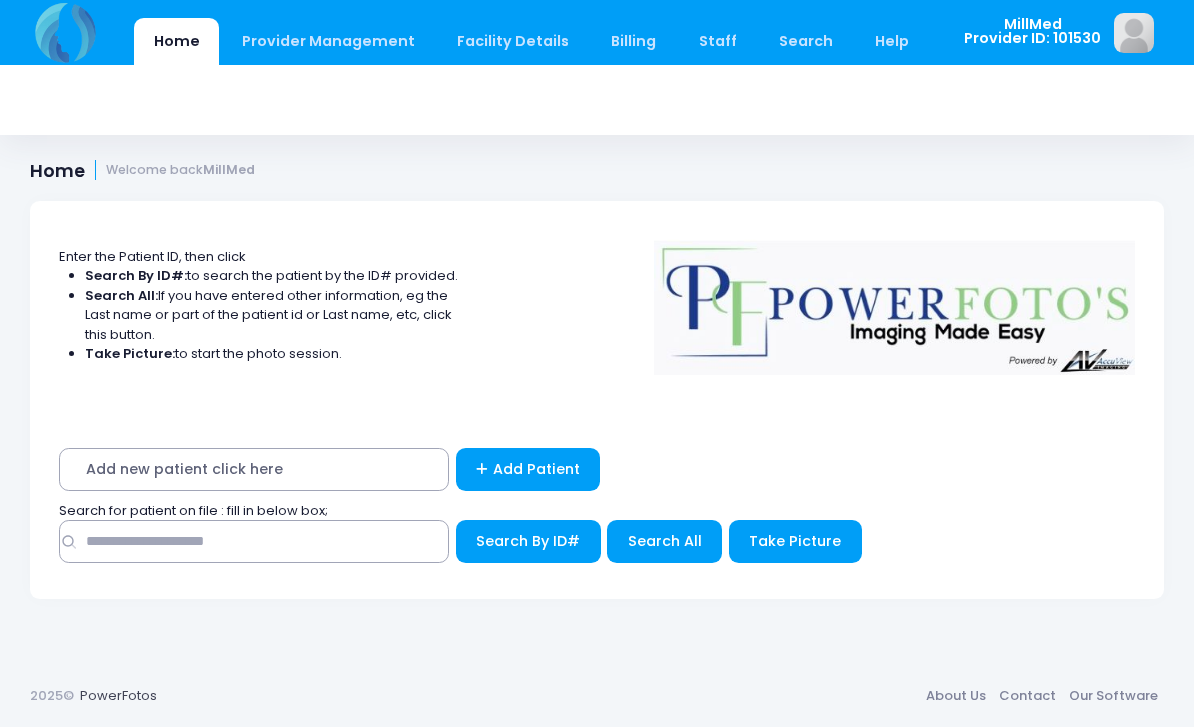 scroll, scrollTop: 0, scrollLeft: 0, axis: both 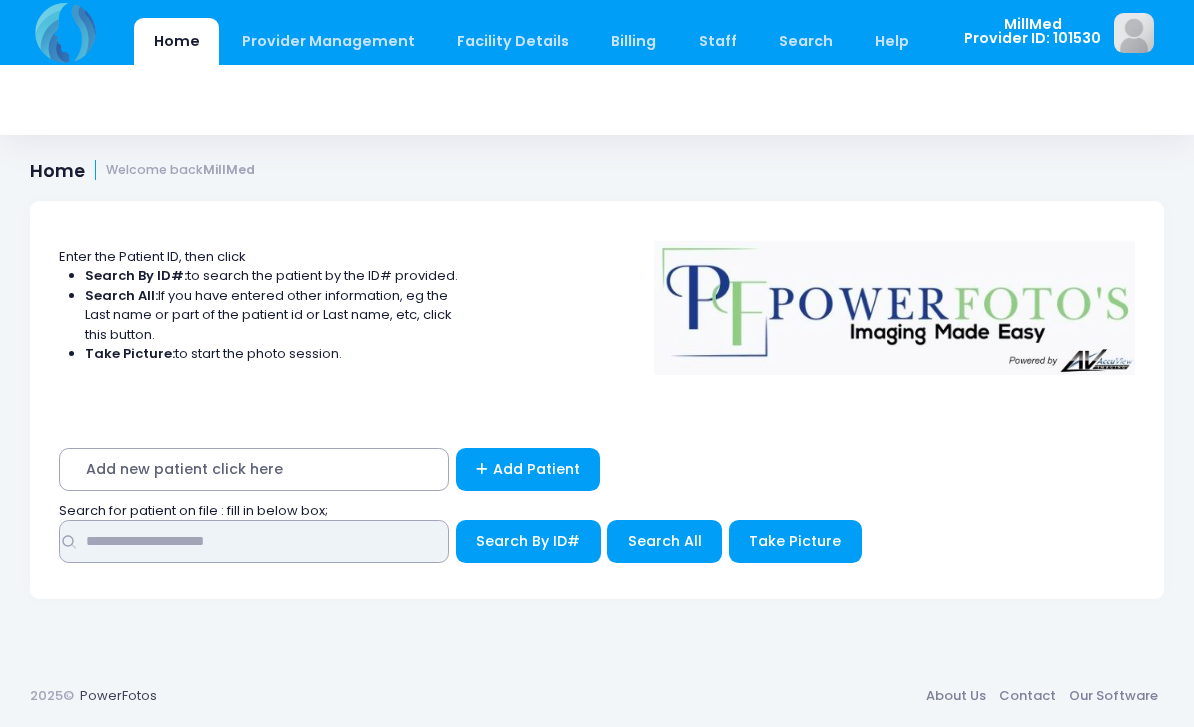 click at bounding box center (254, 541) 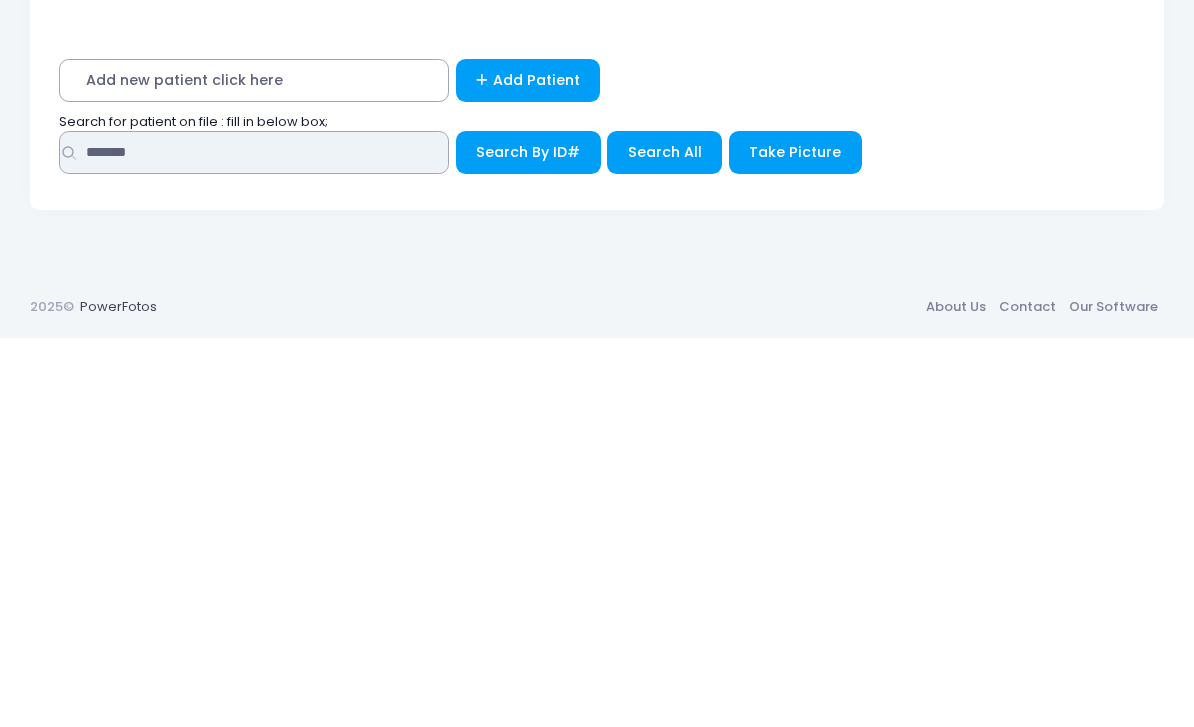 type on "*******" 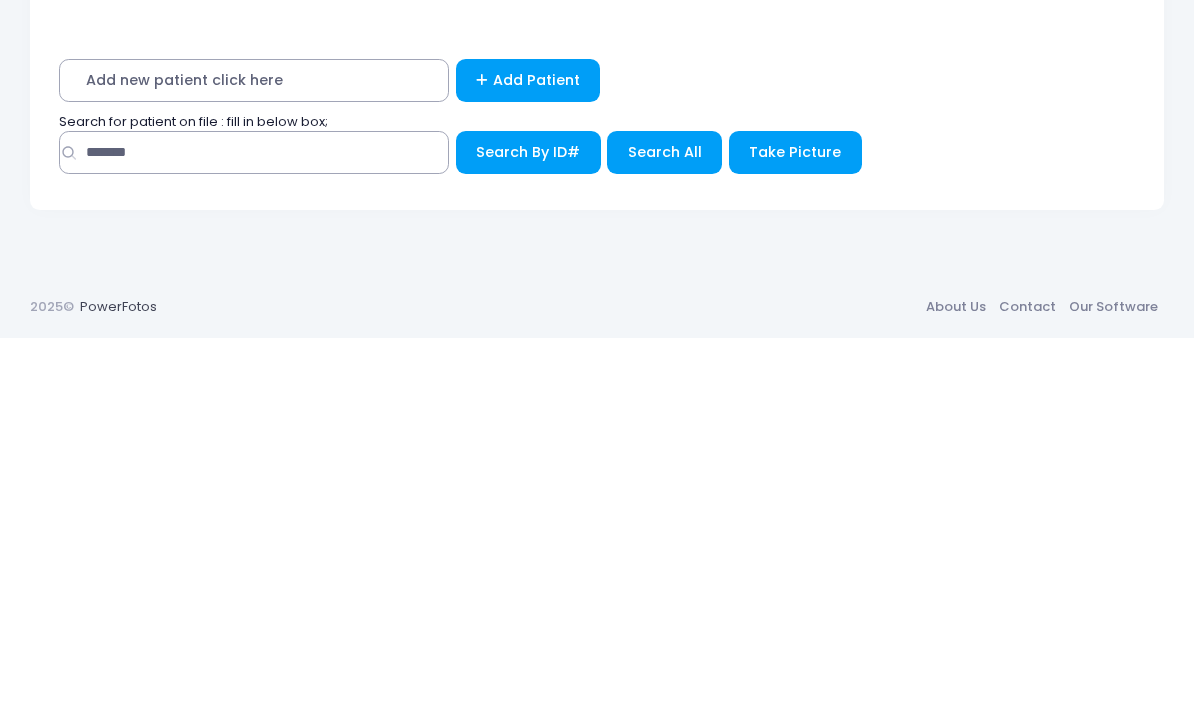 click on "Search All" at bounding box center [664, 541] 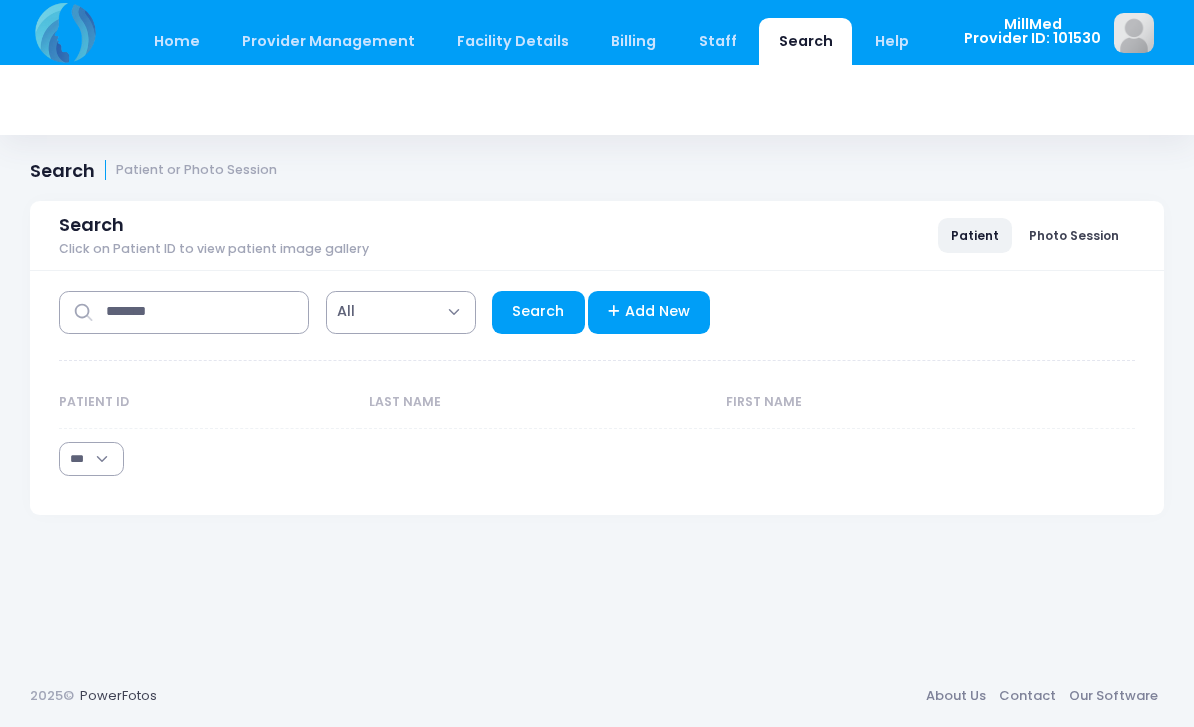 select on "***" 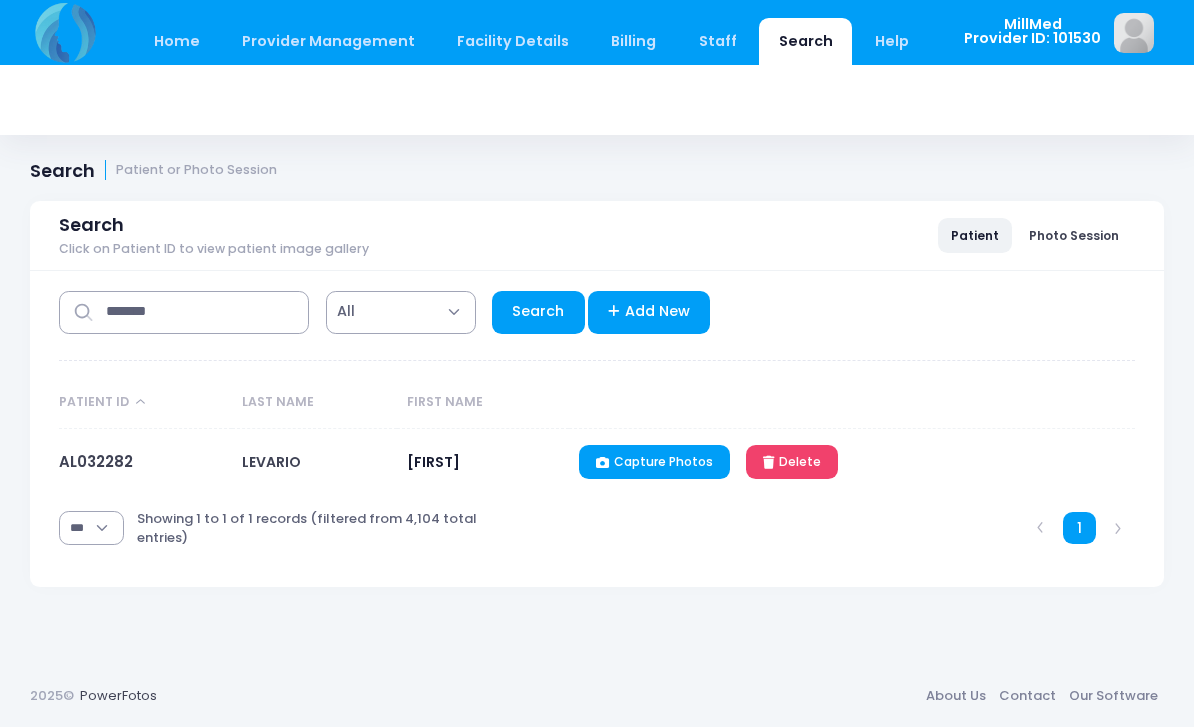 click on "AL032282" at bounding box center (96, 461) 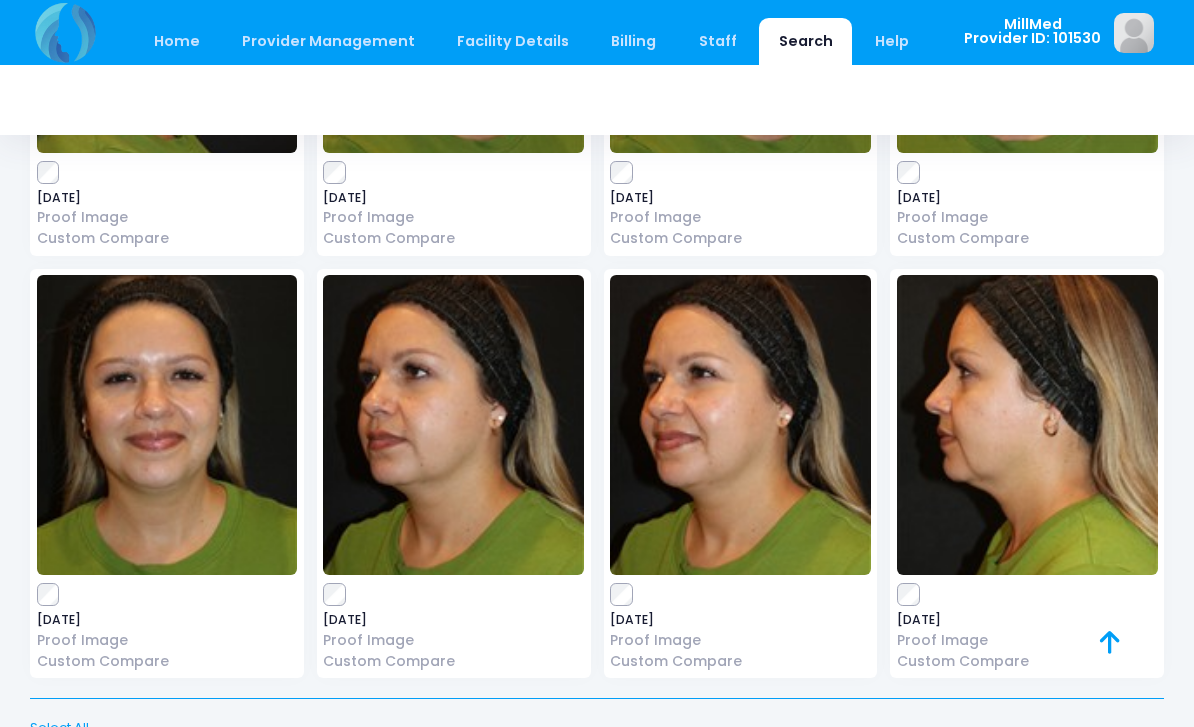 scroll, scrollTop: 186, scrollLeft: 0, axis: vertical 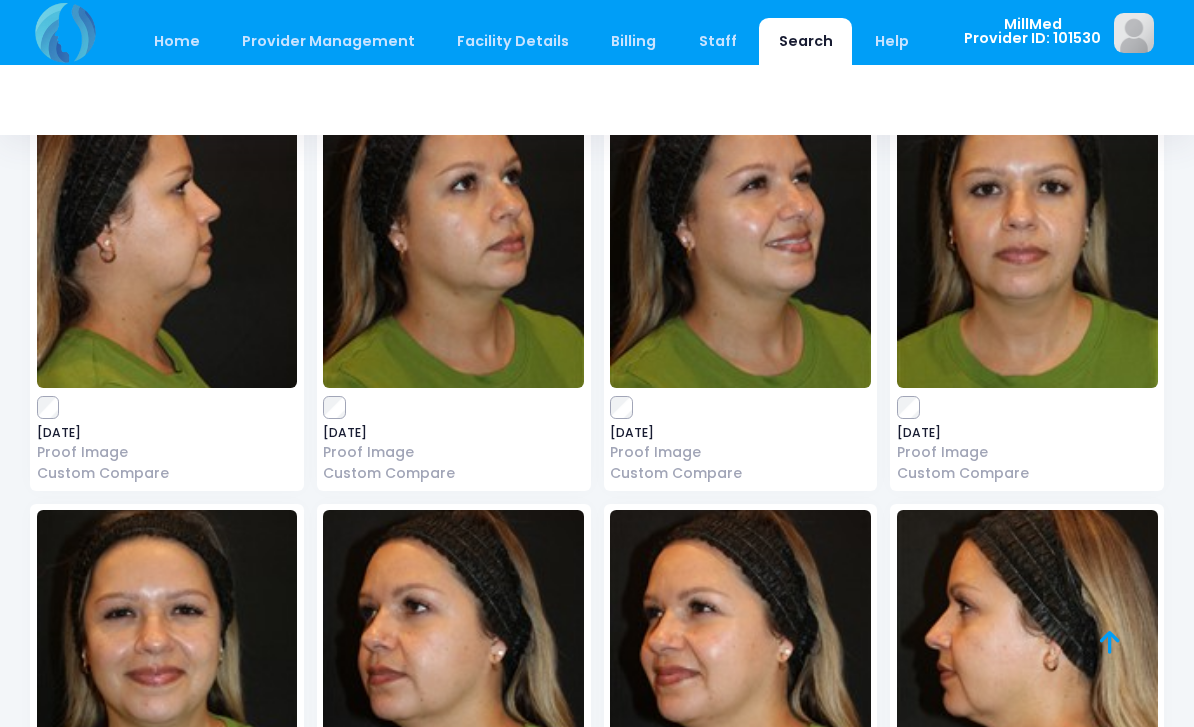 click at bounding box center (167, 238) 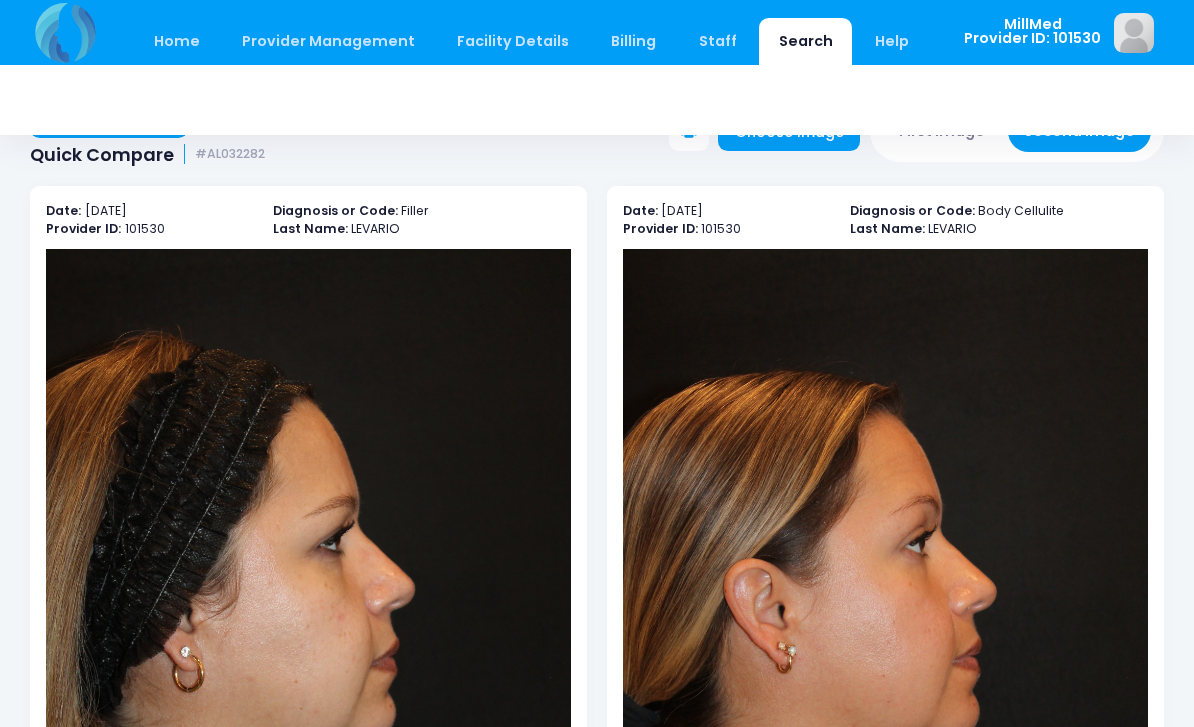 scroll, scrollTop: 0, scrollLeft: 0, axis: both 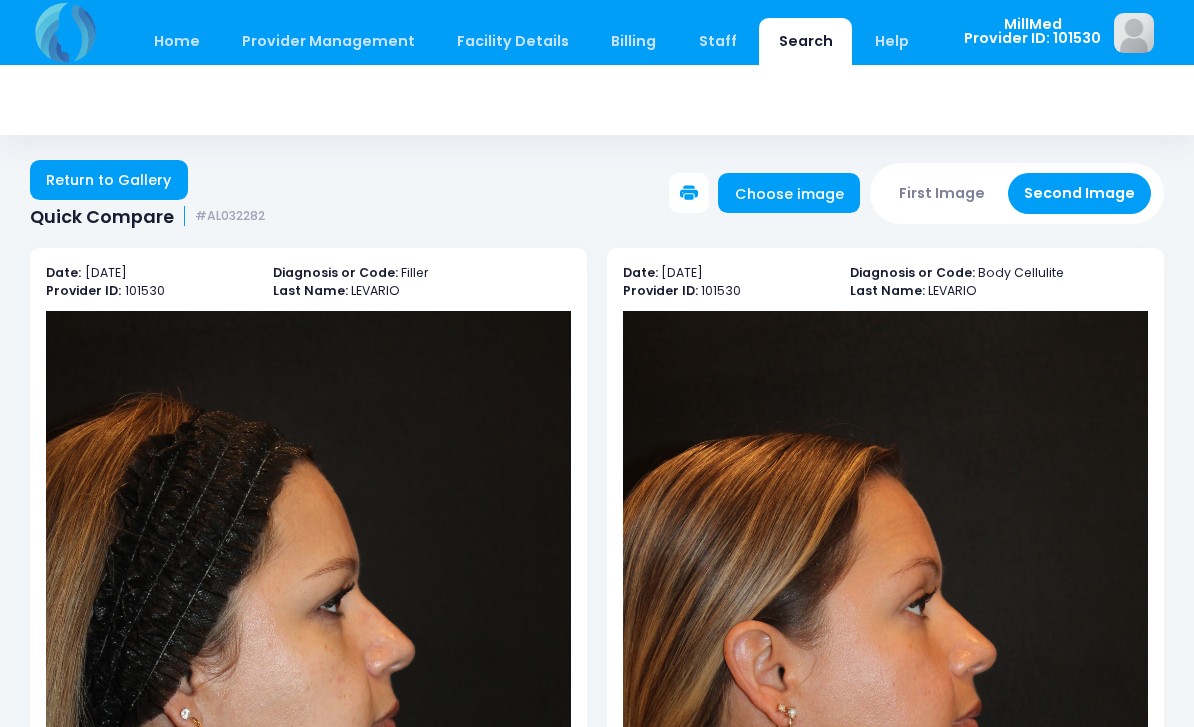 click on "Return to Gallery" at bounding box center (109, 180) 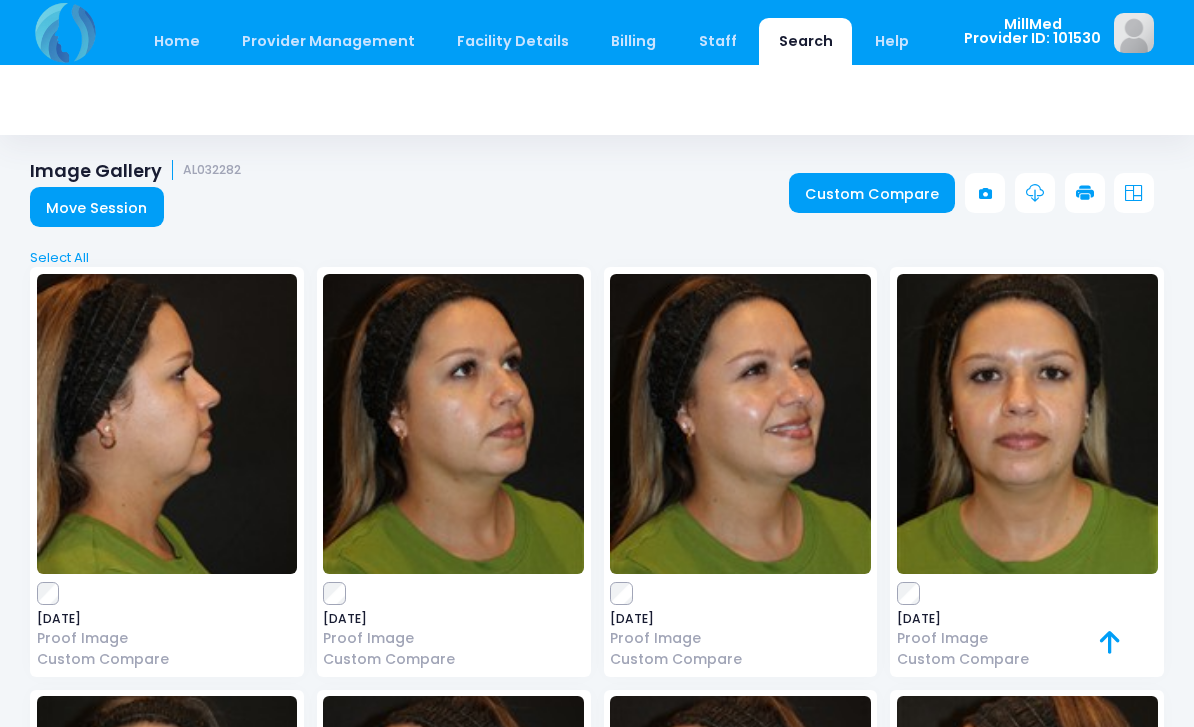 scroll, scrollTop: 0, scrollLeft: 0, axis: both 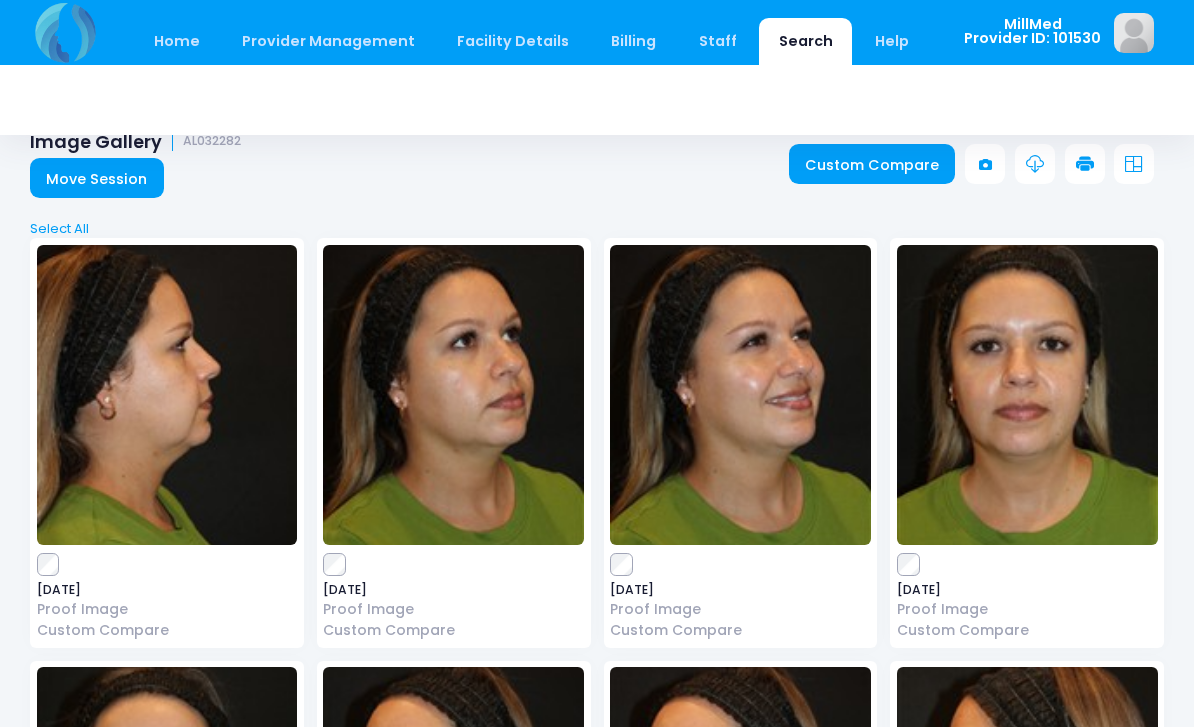 click at bounding box center (453, 395) 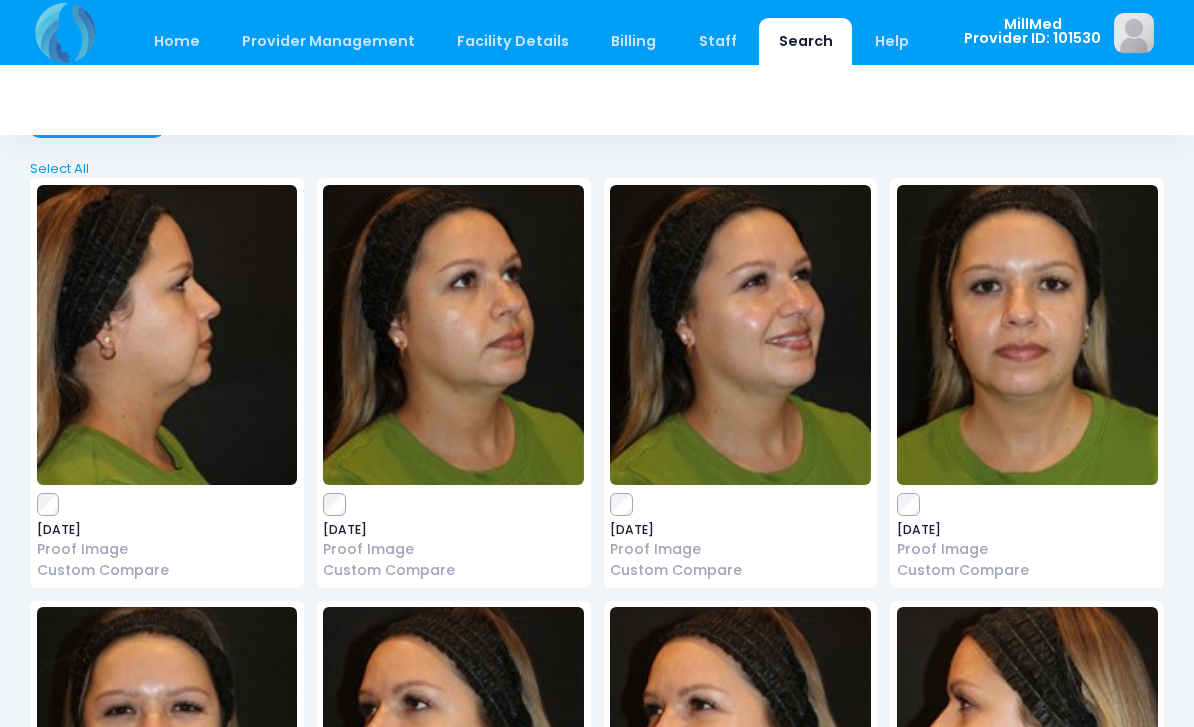 scroll, scrollTop: 93, scrollLeft: 0, axis: vertical 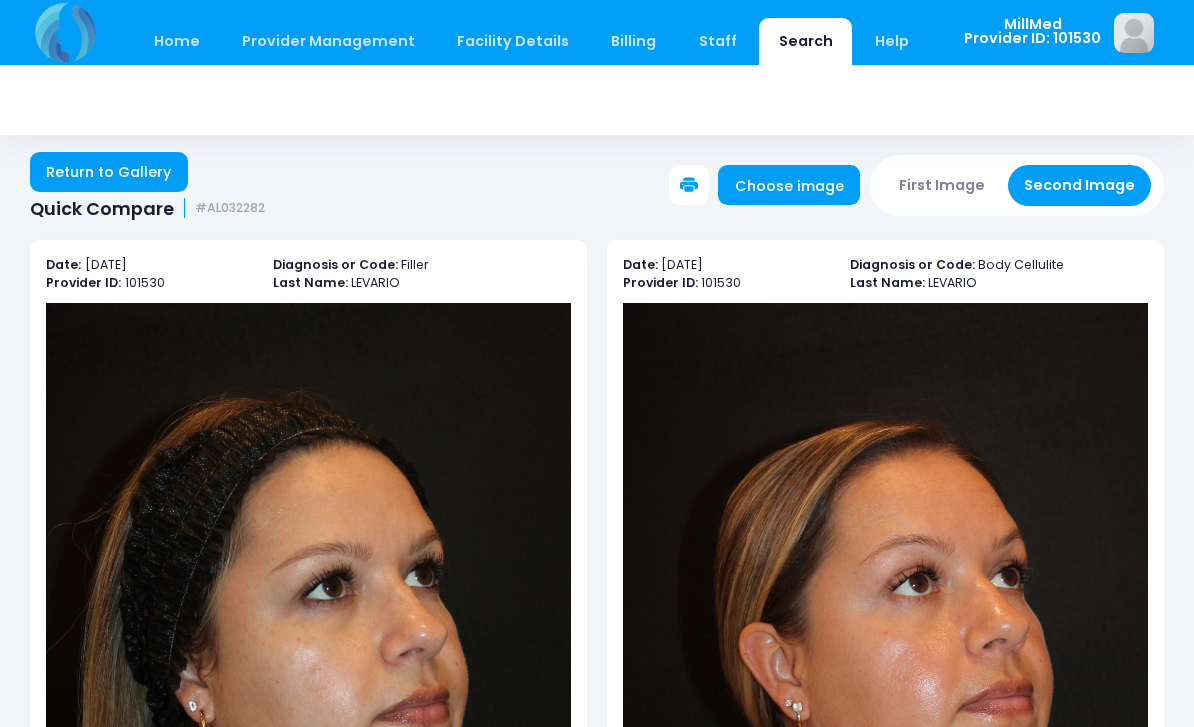 click on "Return to Gallery" at bounding box center [109, 172] 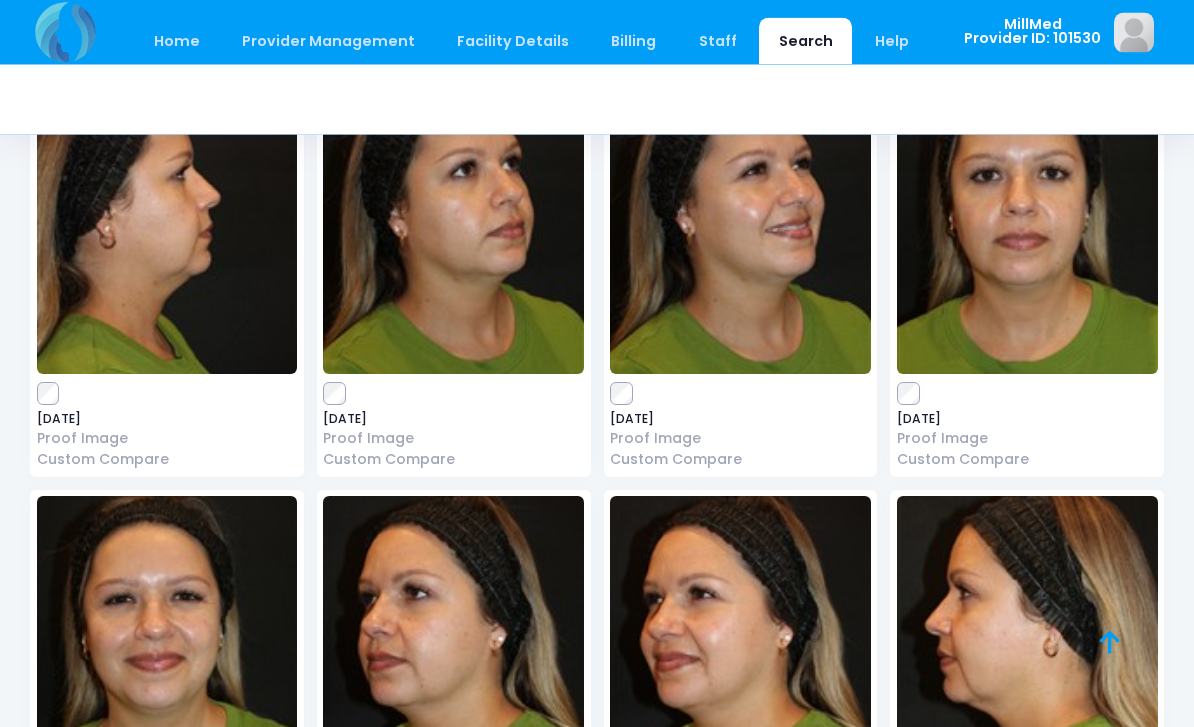 scroll, scrollTop: 200, scrollLeft: 0, axis: vertical 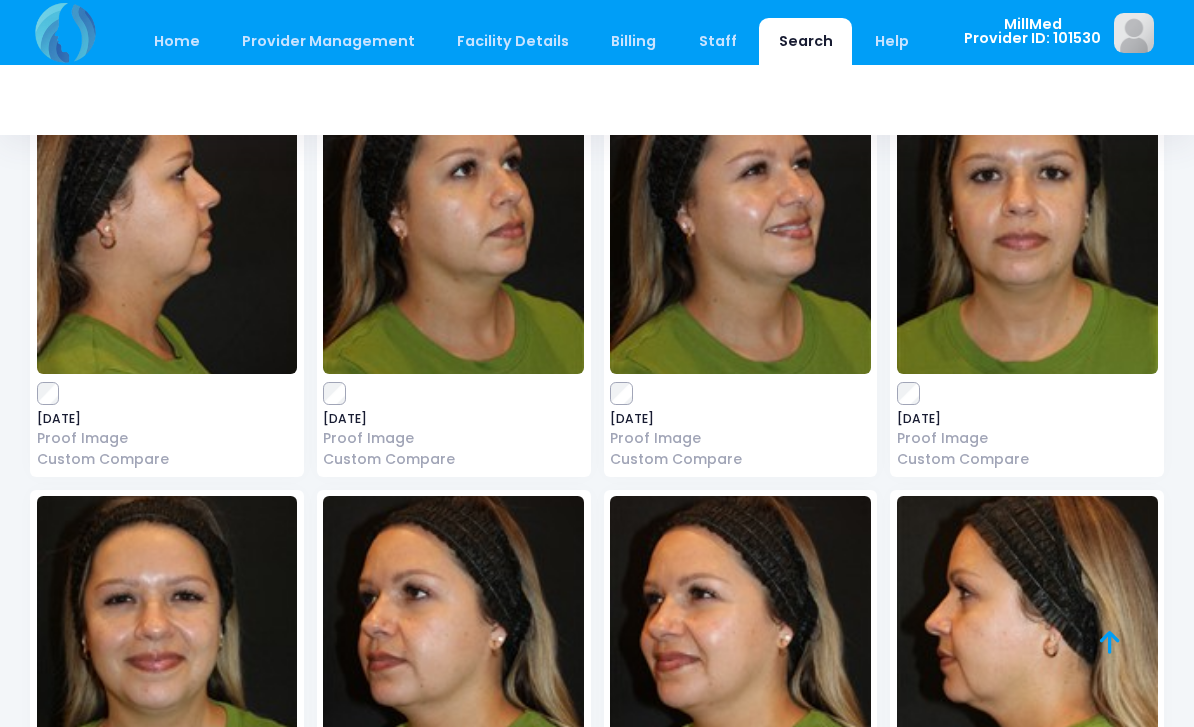 click at bounding box center [740, 224] 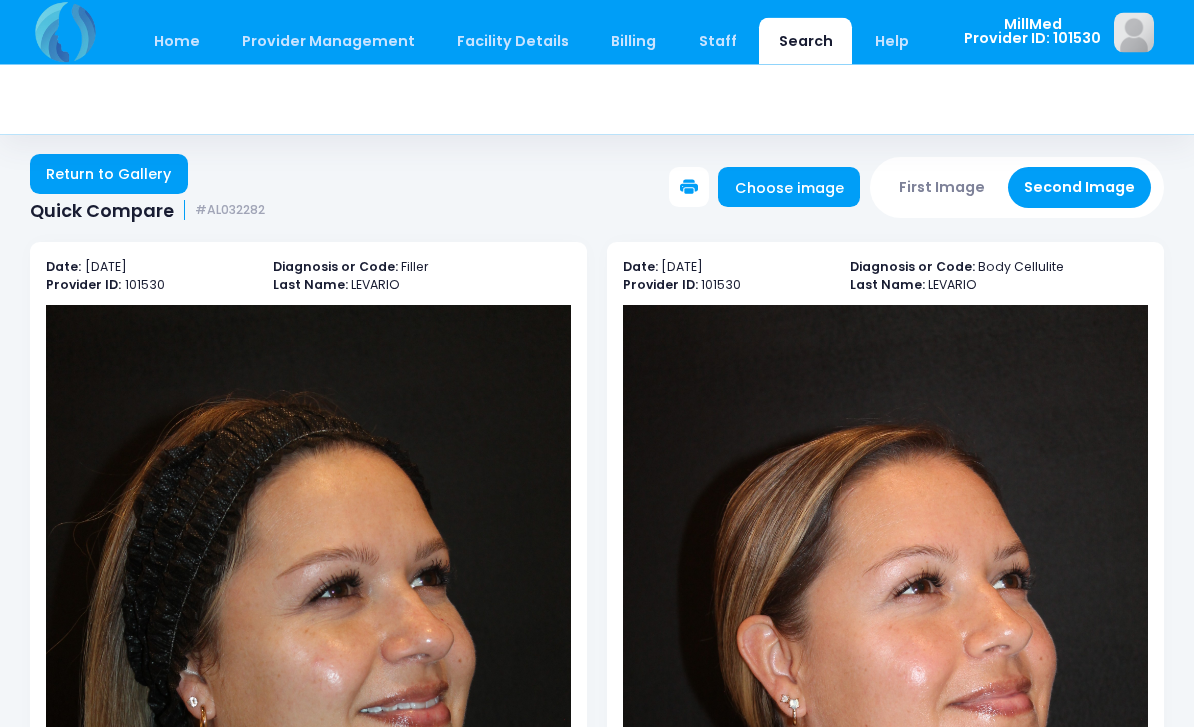 scroll, scrollTop: 5, scrollLeft: 0, axis: vertical 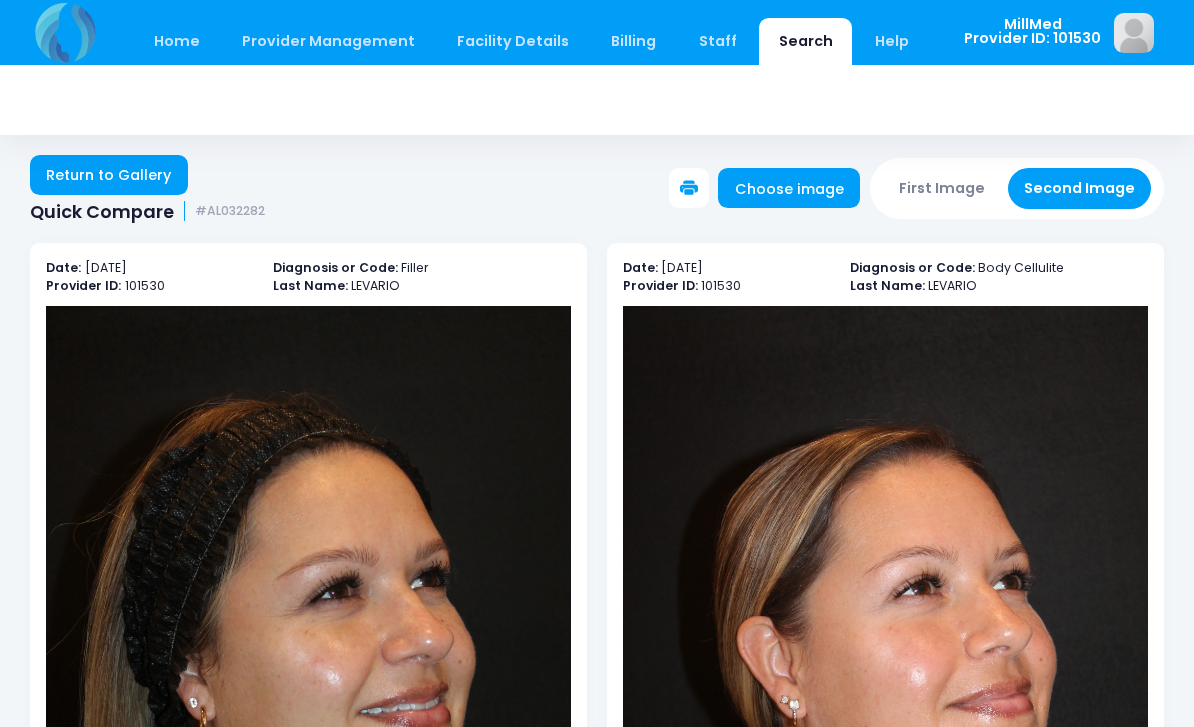 click on "Return to Gallery" at bounding box center (109, 175) 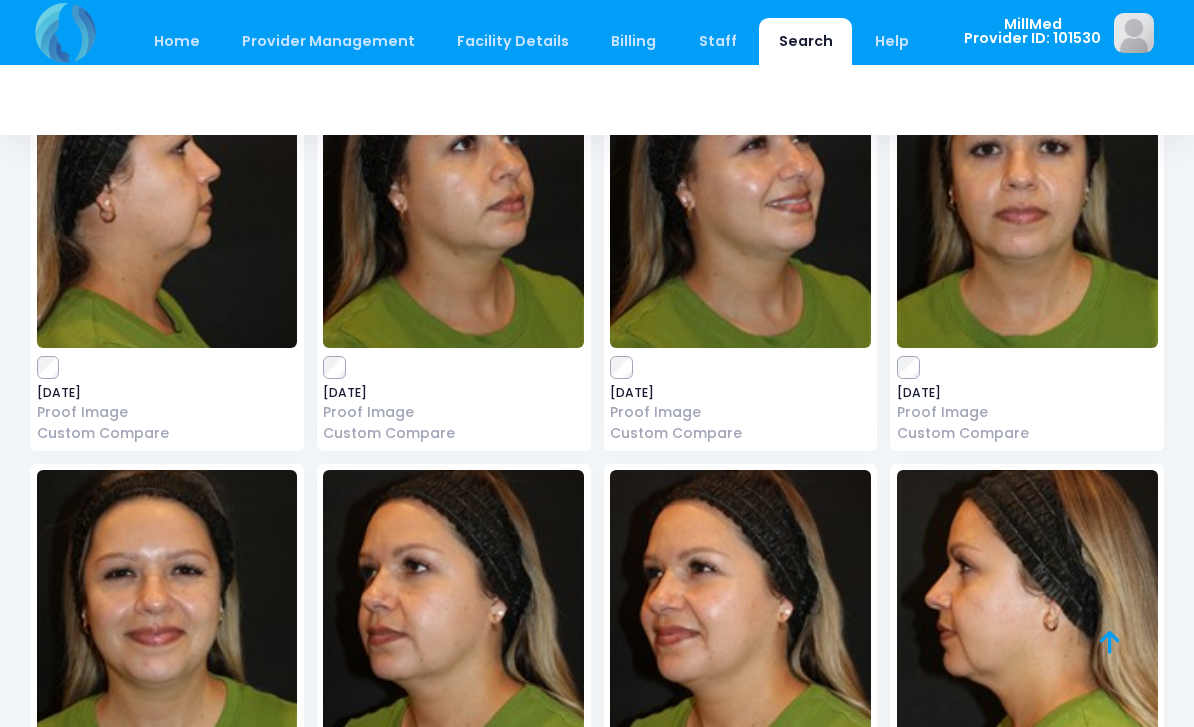 scroll, scrollTop: 226, scrollLeft: 0, axis: vertical 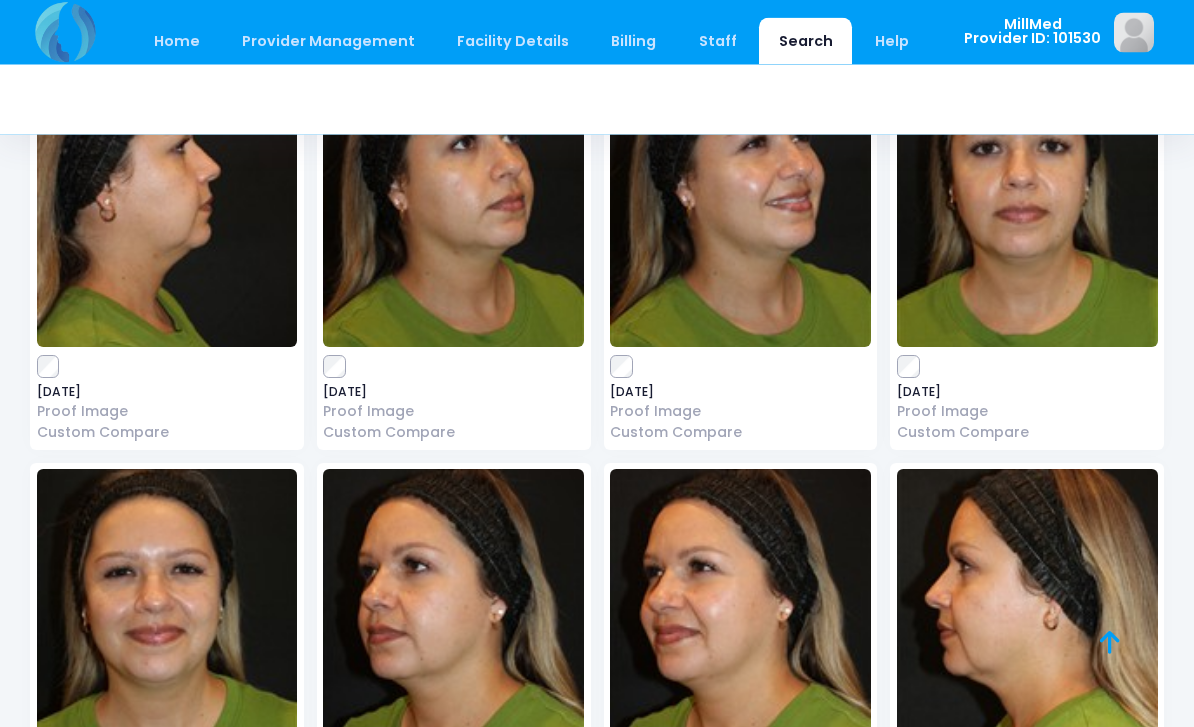 click at bounding box center (1027, 198) 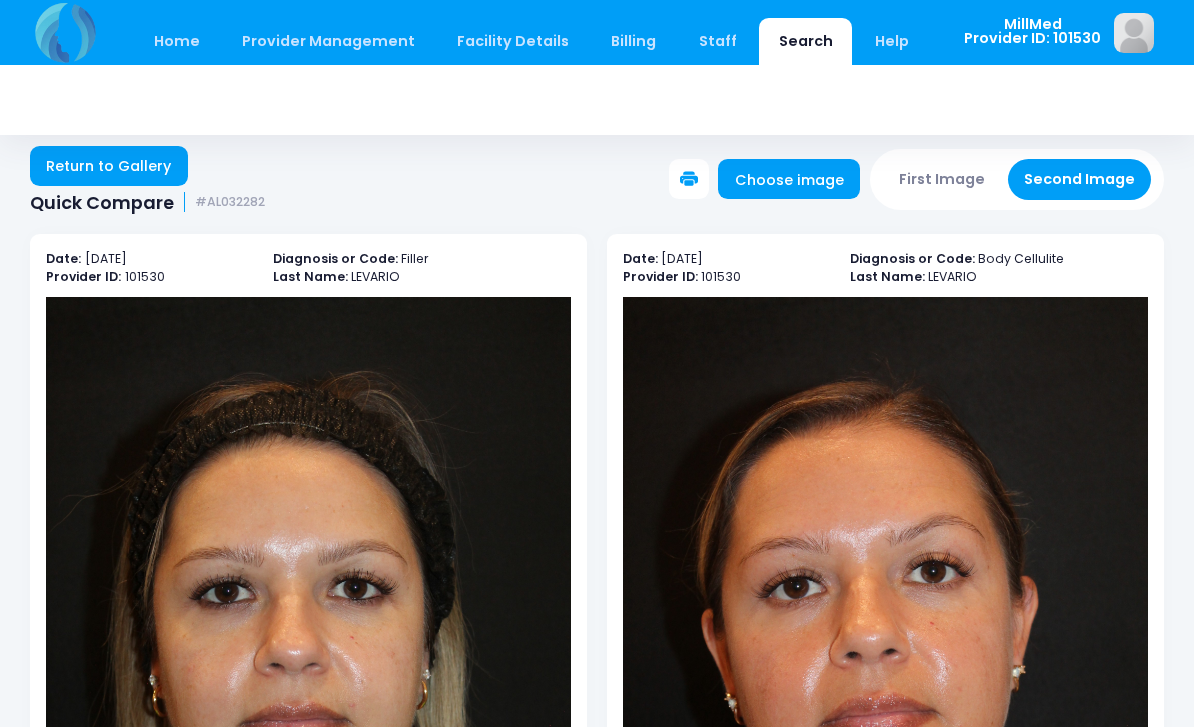 scroll, scrollTop: 19, scrollLeft: 0, axis: vertical 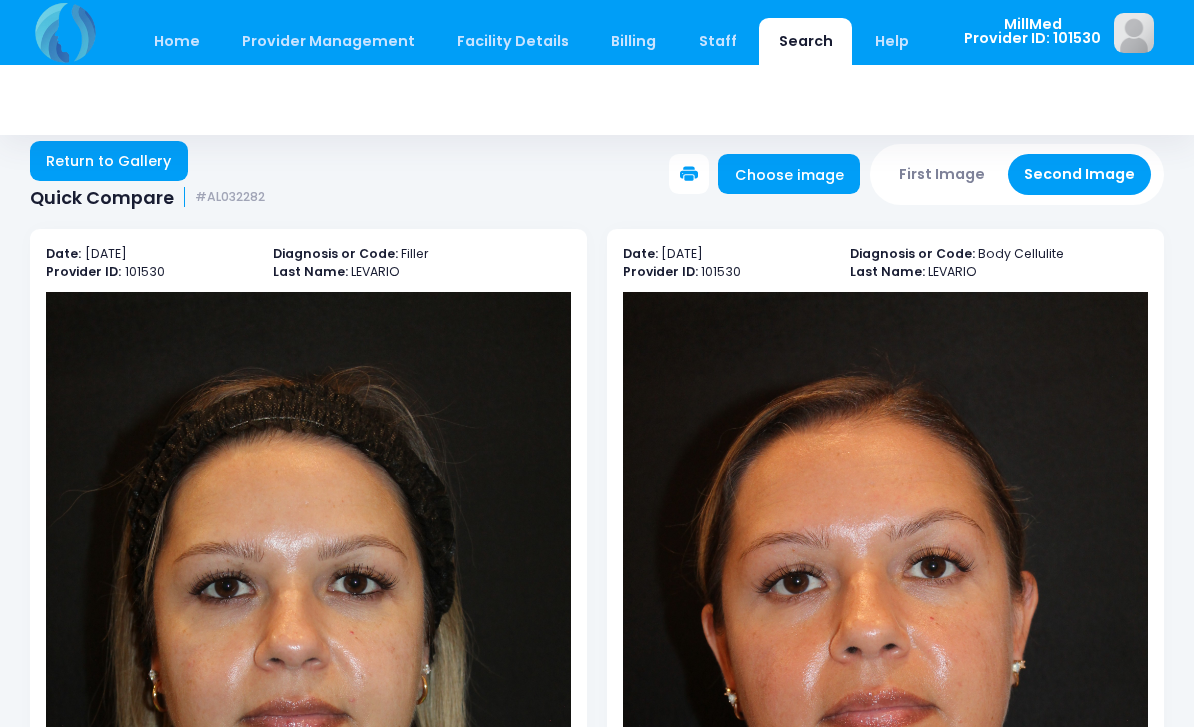 click on "Return to Gallery" at bounding box center [109, 161] 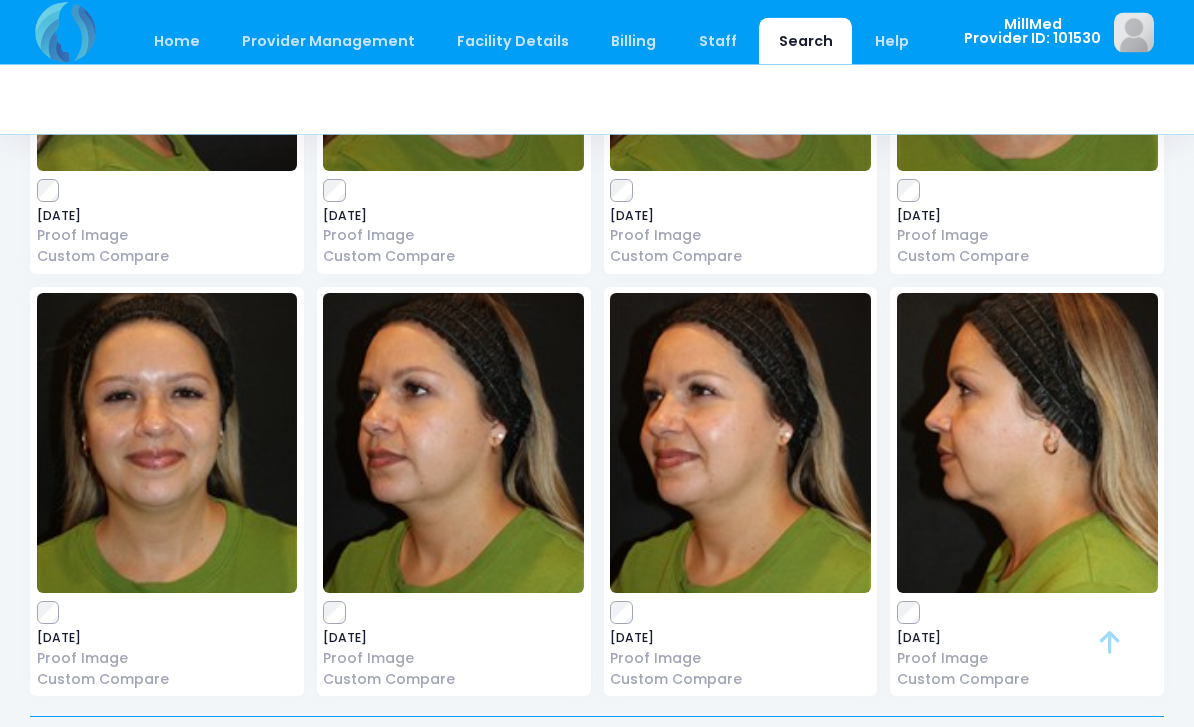 scroll, scrollTop: 421, scrollLeft: 0, axis: vertical 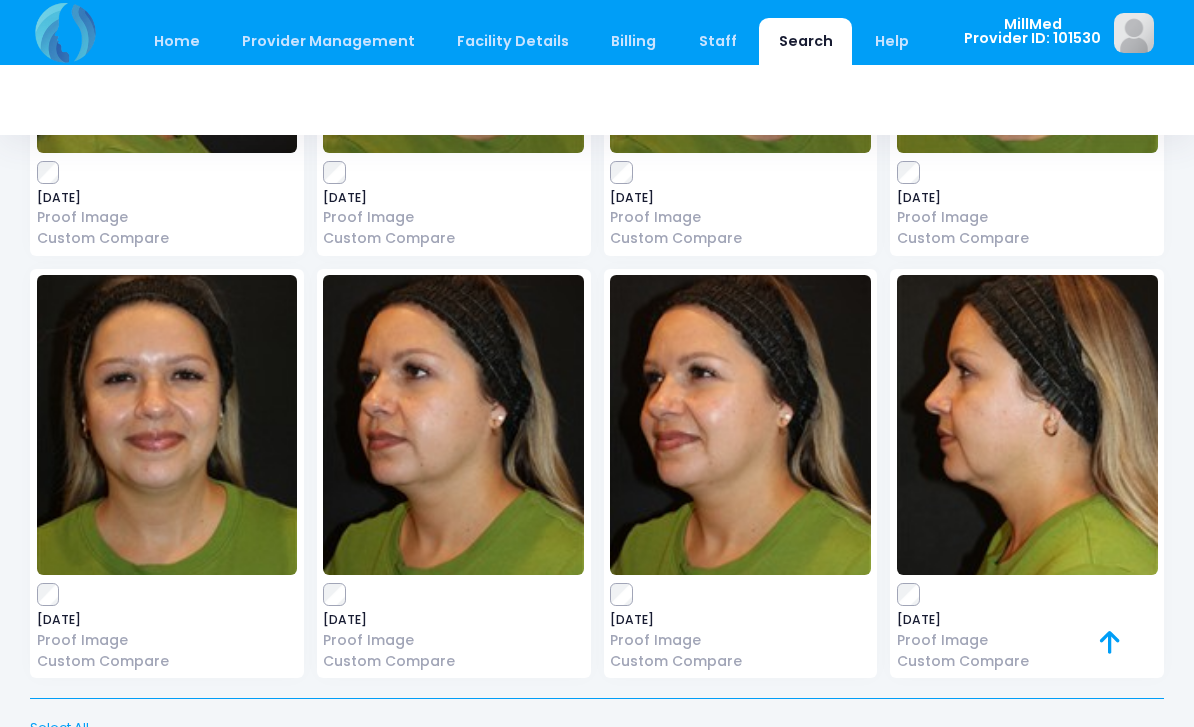click at bounding box center (453, 425) 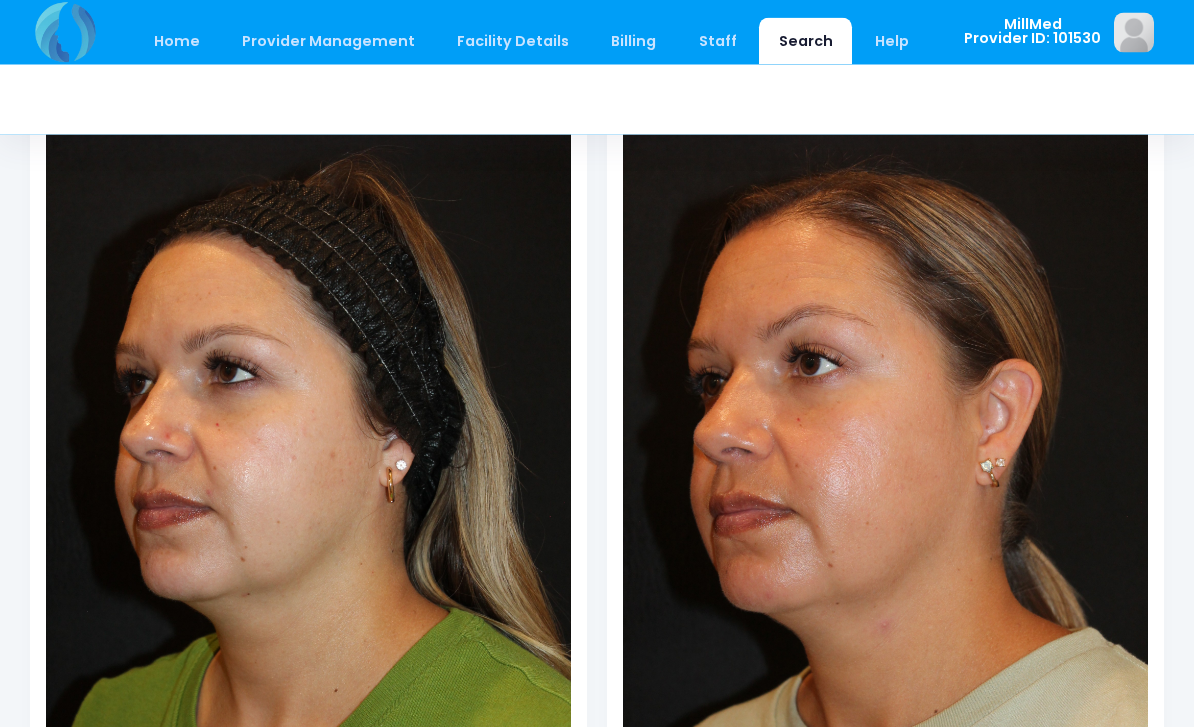scroll, scrollTop: 223, scrollLeft: 0, axis: vertical 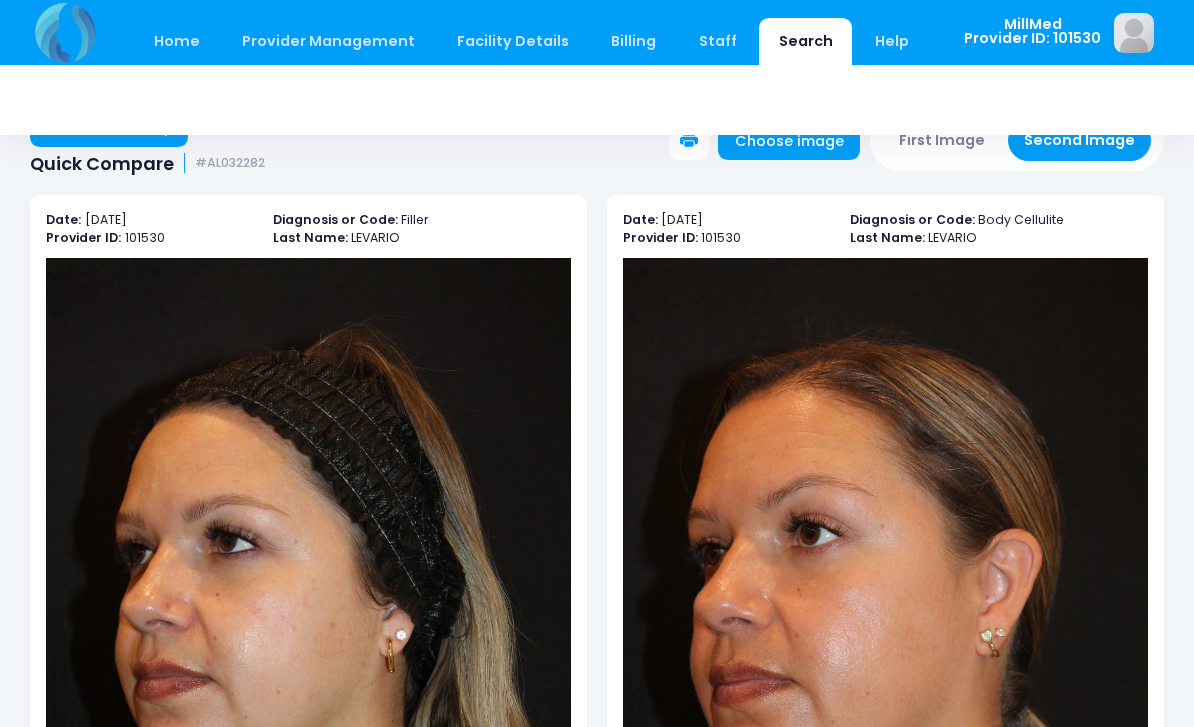click at bounding box center (597, 100) 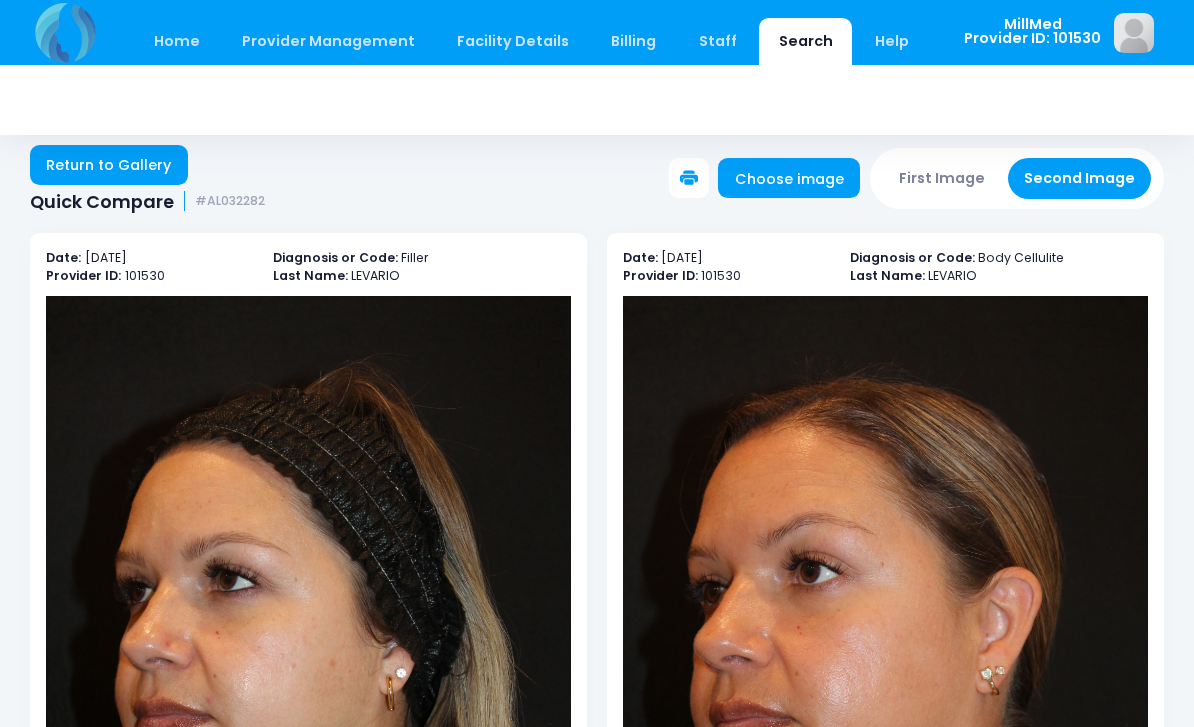scroll, scrollTop: 11, scrollLeft: 0, axis: vertical 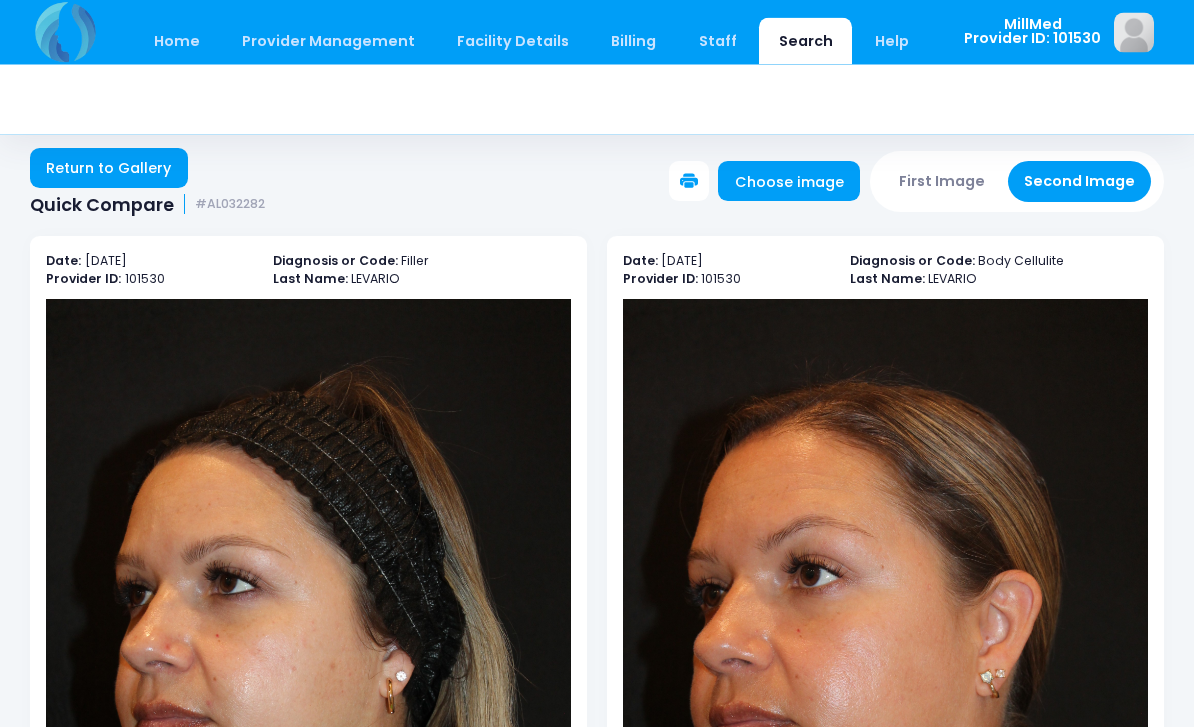 click on "Return to Gallery" at bounding box center [109, 169] 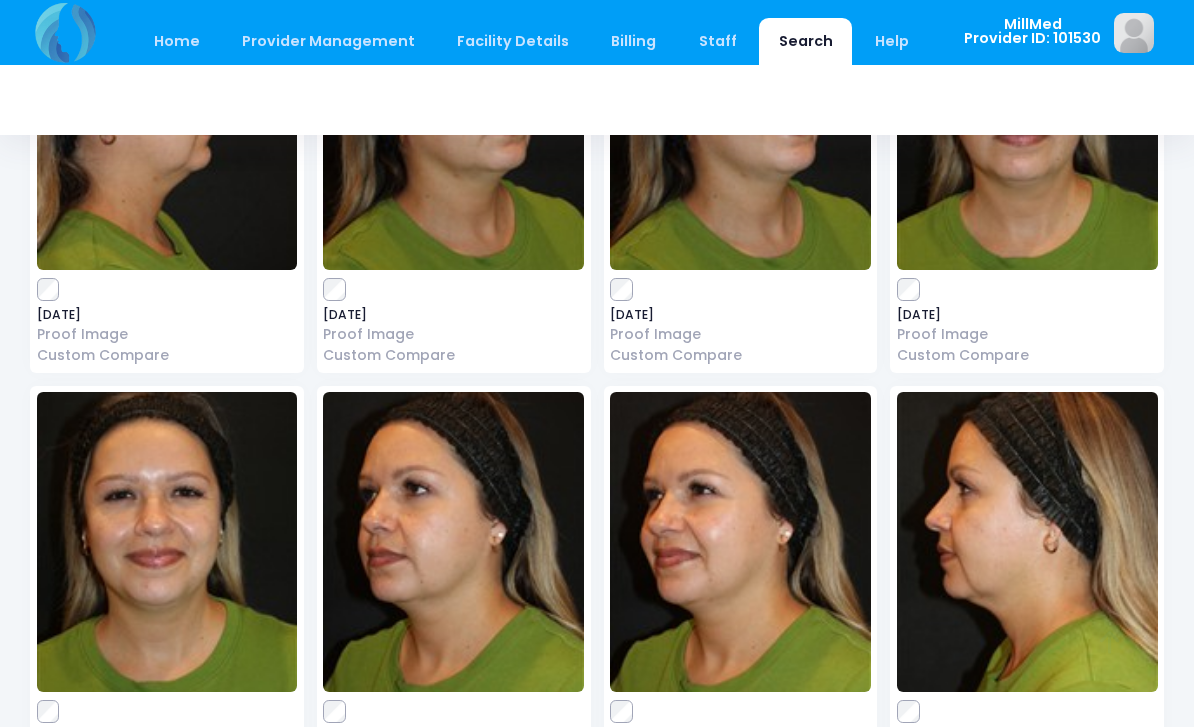 scroll, scrollTop: 439, scrollLeft: 0, axis: vertical 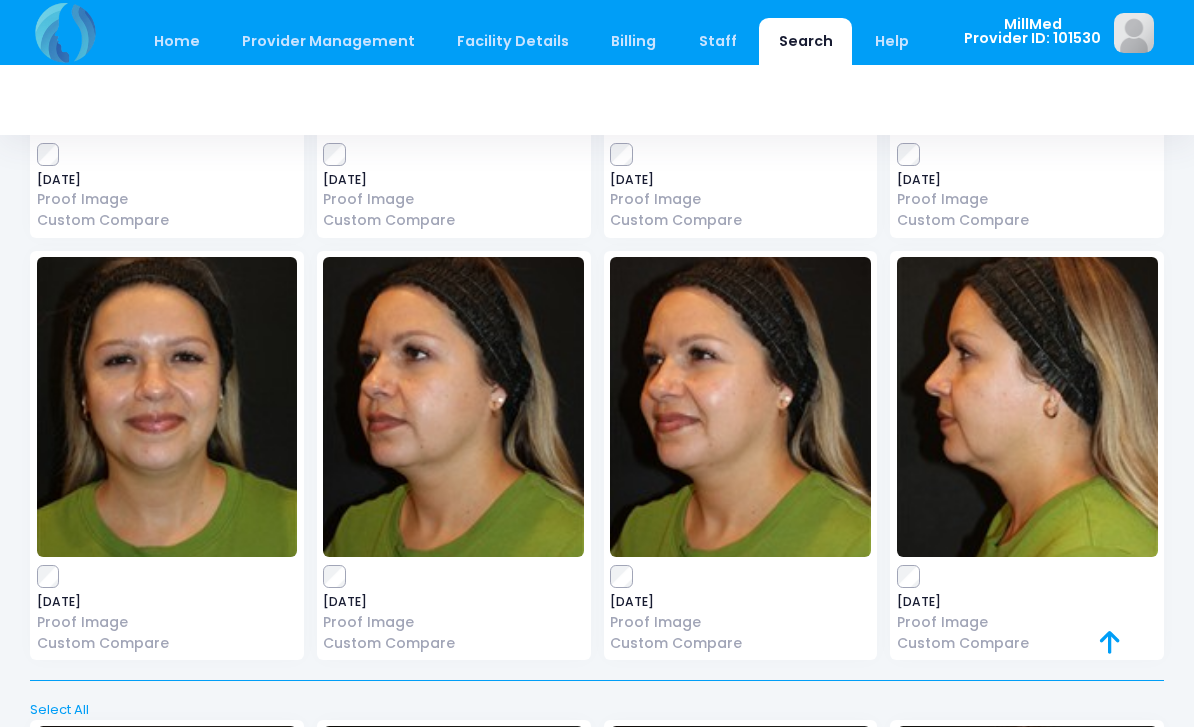 click at bounding box center [167, 407] 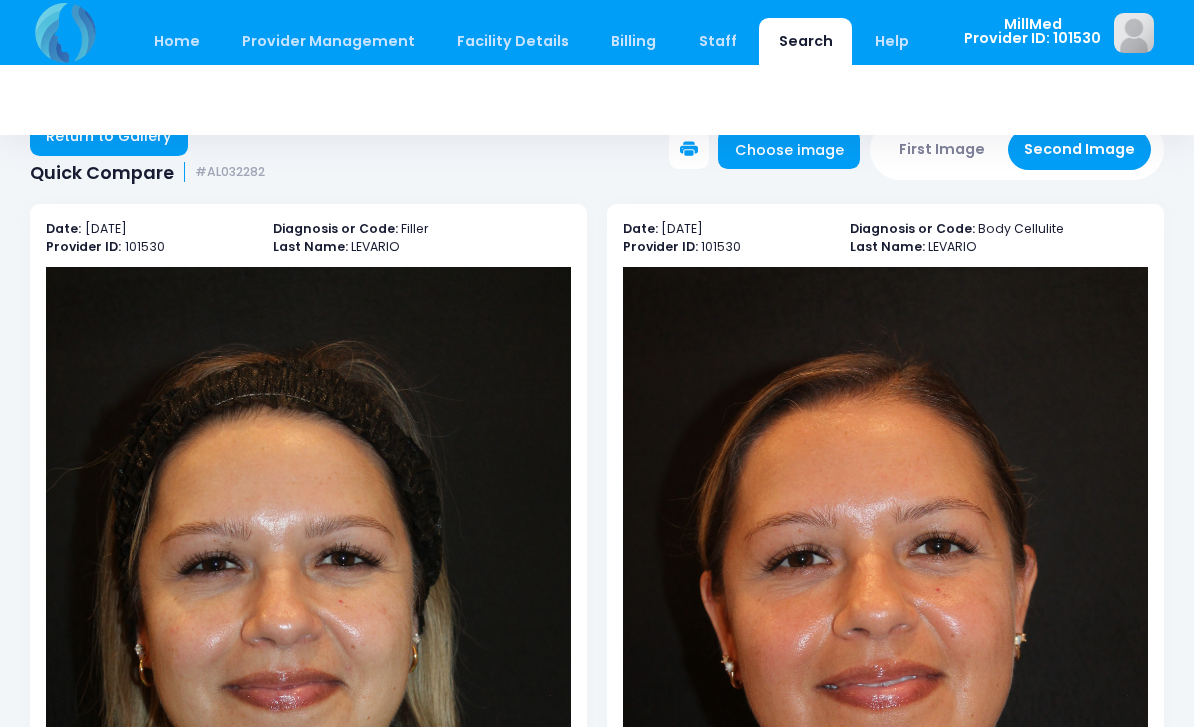 scroll, scrollTop: 0, scrollLeft: 0, axis: both 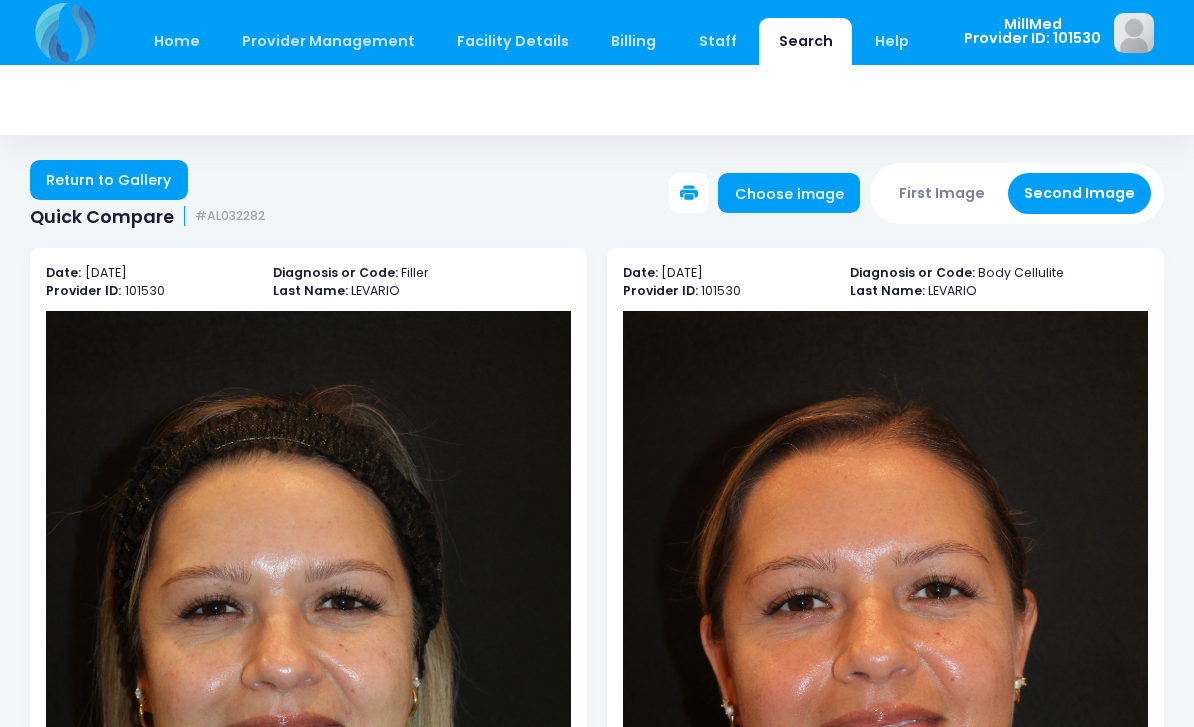 click on "Return to Gallery" at bounding box center (109, 180) 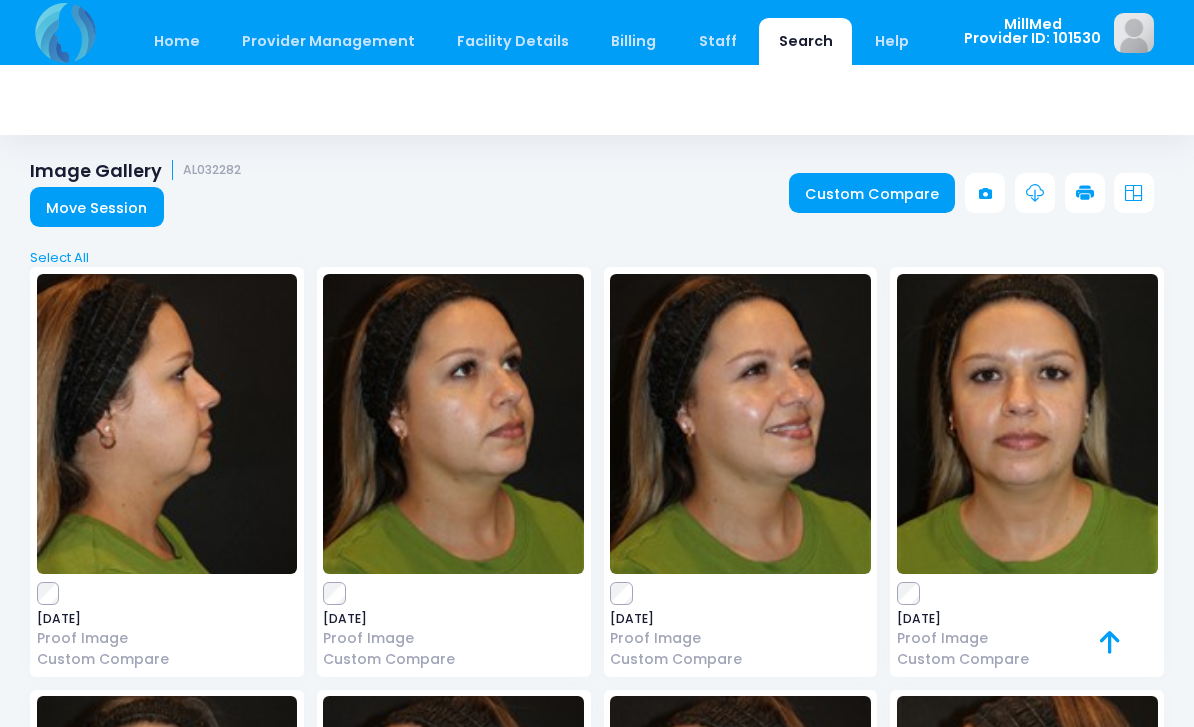scroll, scrollTop: 0, scrollLeft: 0, axis: both 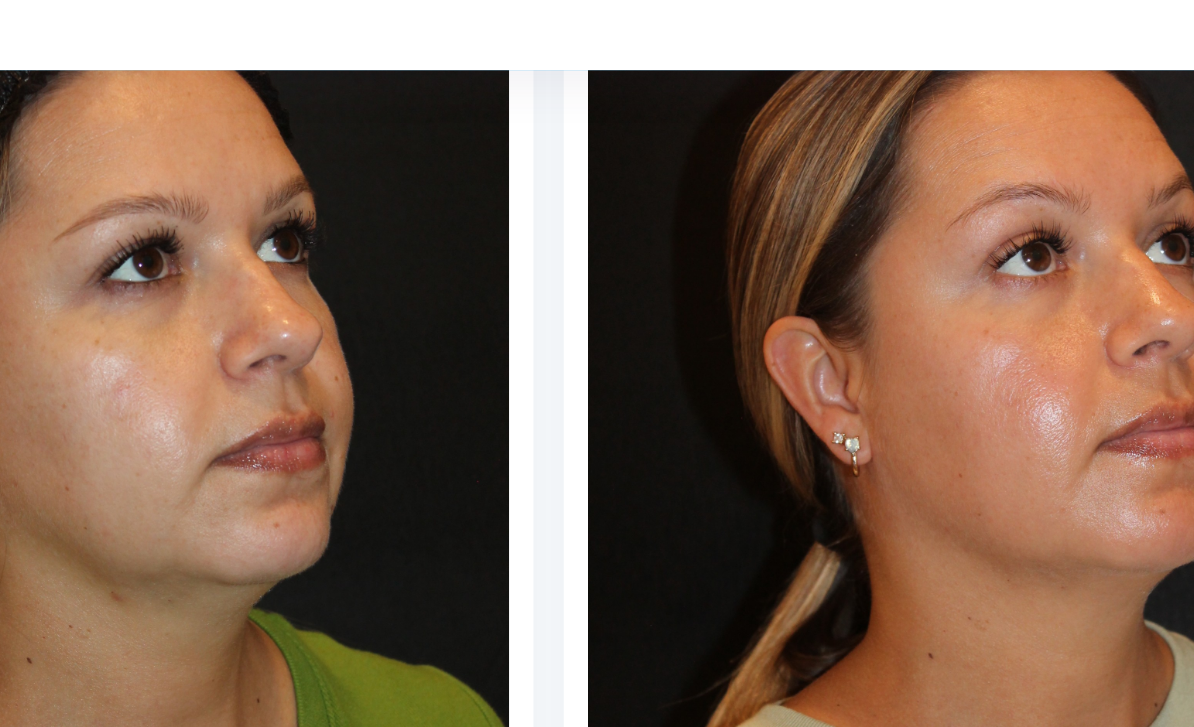 click at bounding box center (308, 372) 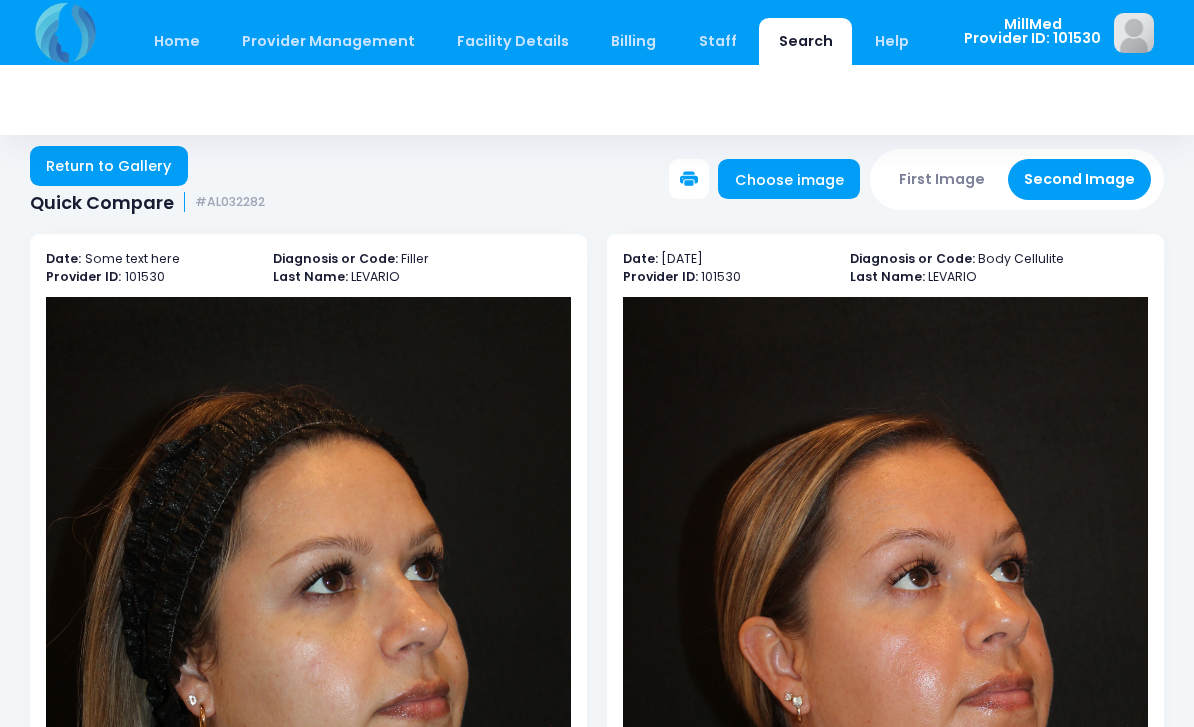 scroll, scrollTop: 0, scrollLeft: 0, axis: both 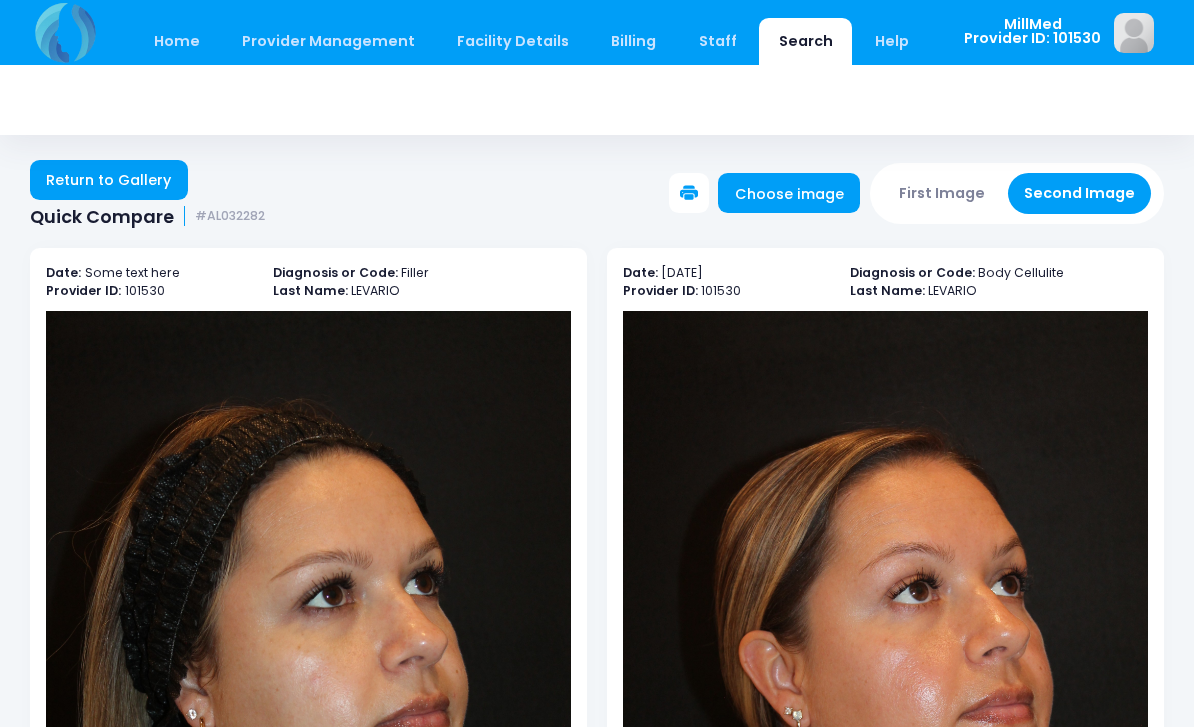 click on "Return to Gallery" at bounding box center (109, 180) 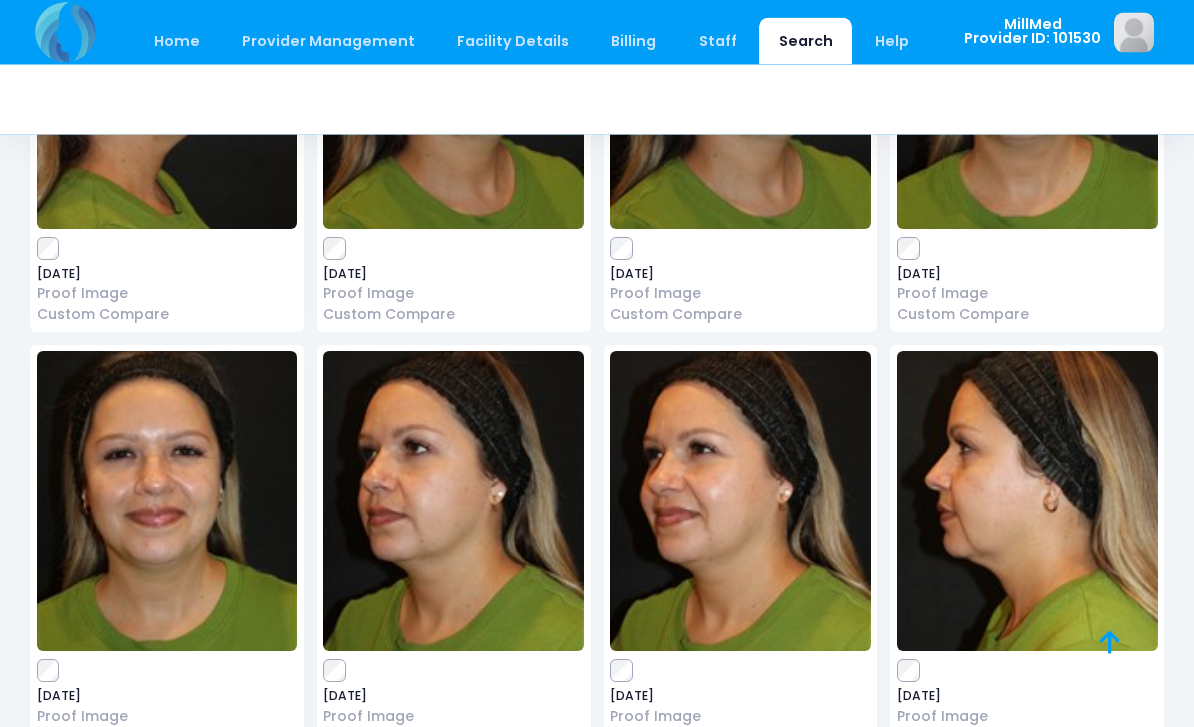 scroll, scrollTop: 345, scrollLeft: 0, axis: vertical 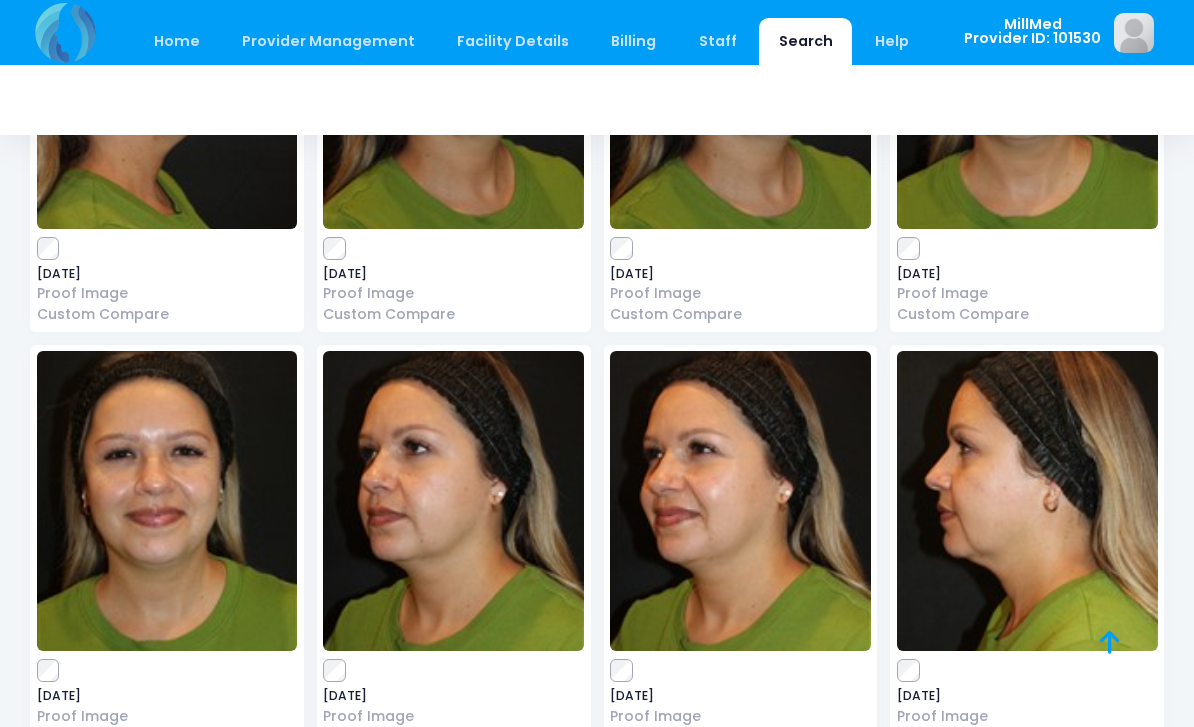 click at bounding box center (453, 501) 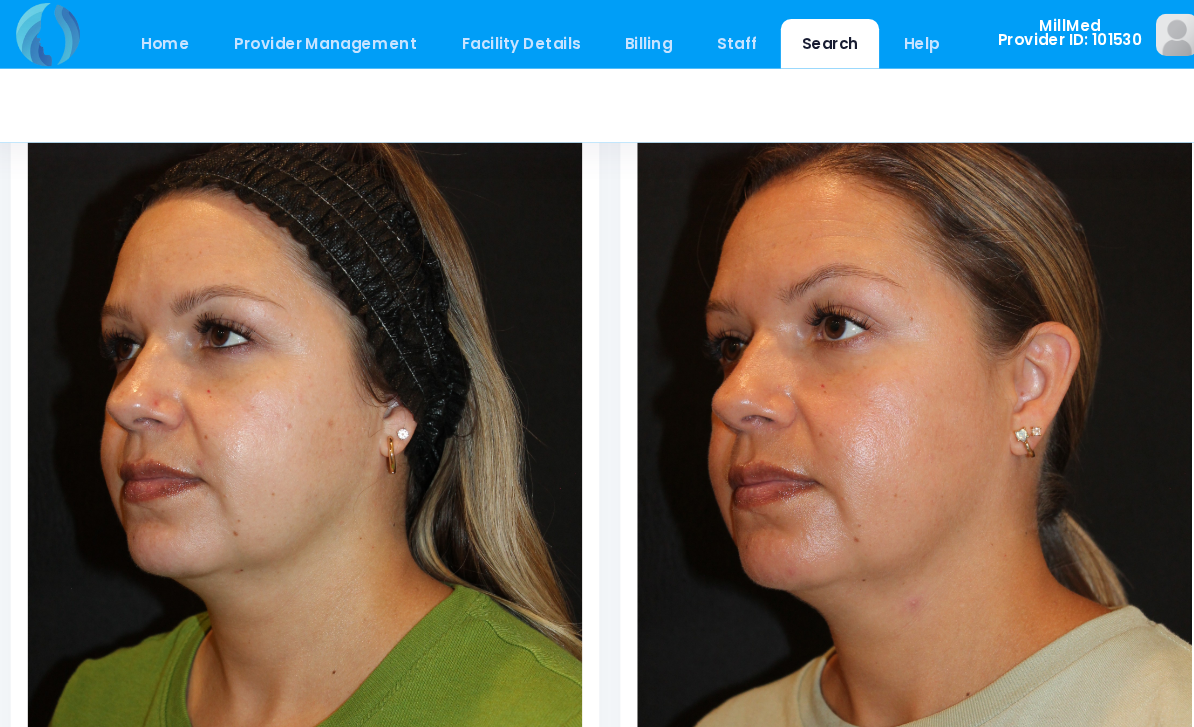 scroll, scrollTop: 289, scrollLeft: 0, axis: vertical 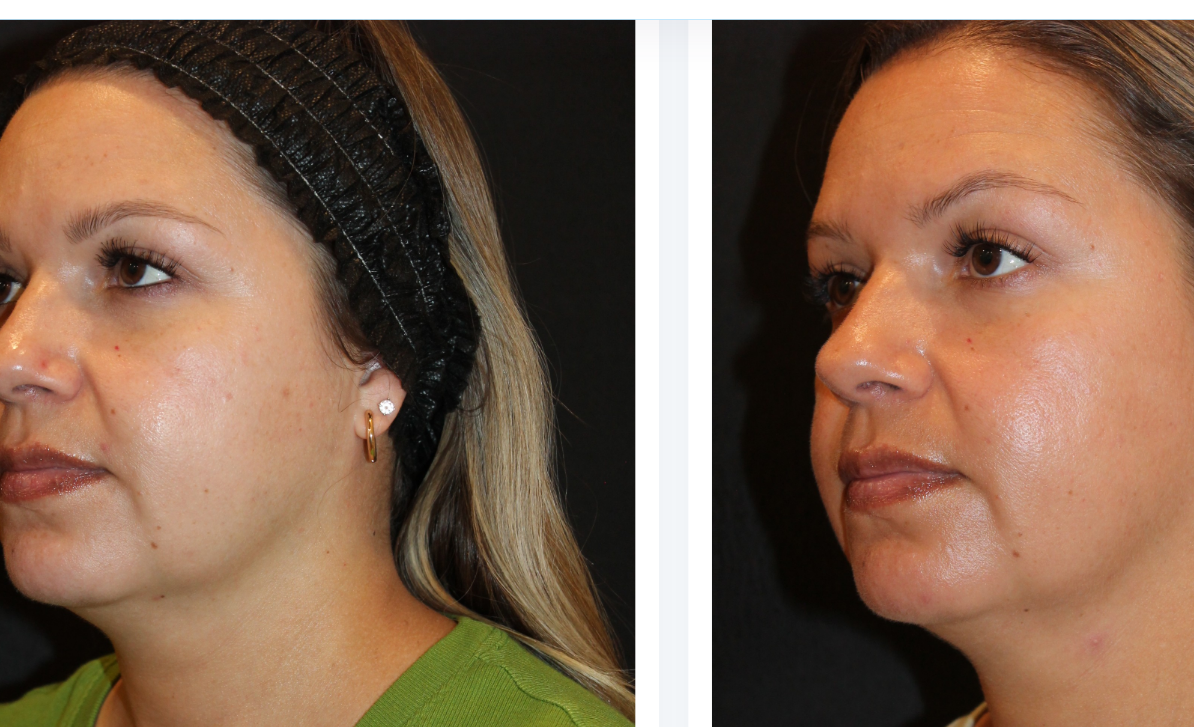 click at bounding box center [308, 416] 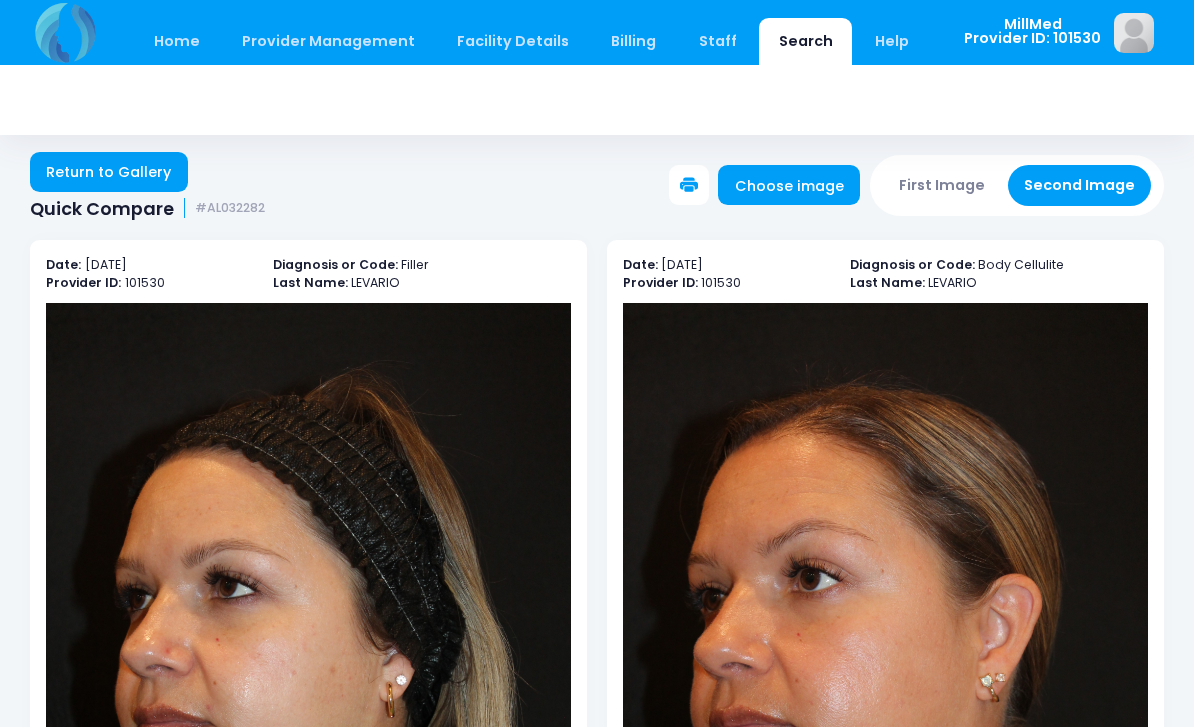 scroll, scrollTop: 0, scrollLeft: 0, axis: both 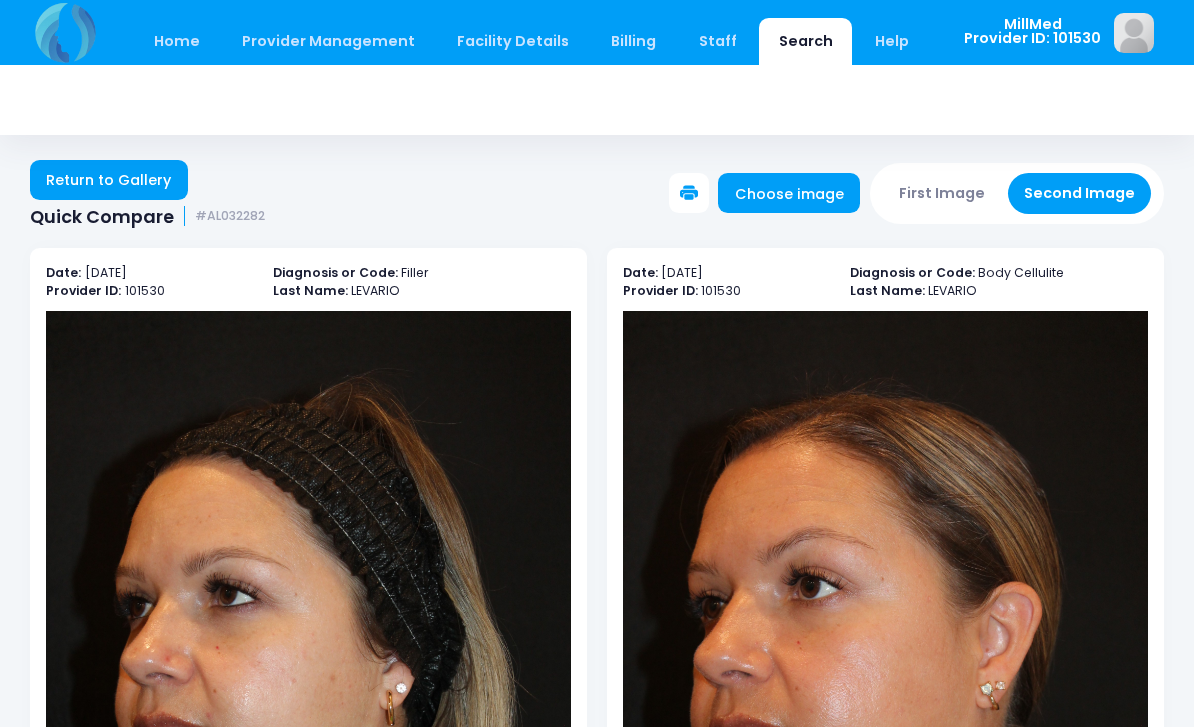 click on "Return to Gallery" at bounding box center [109, 180] 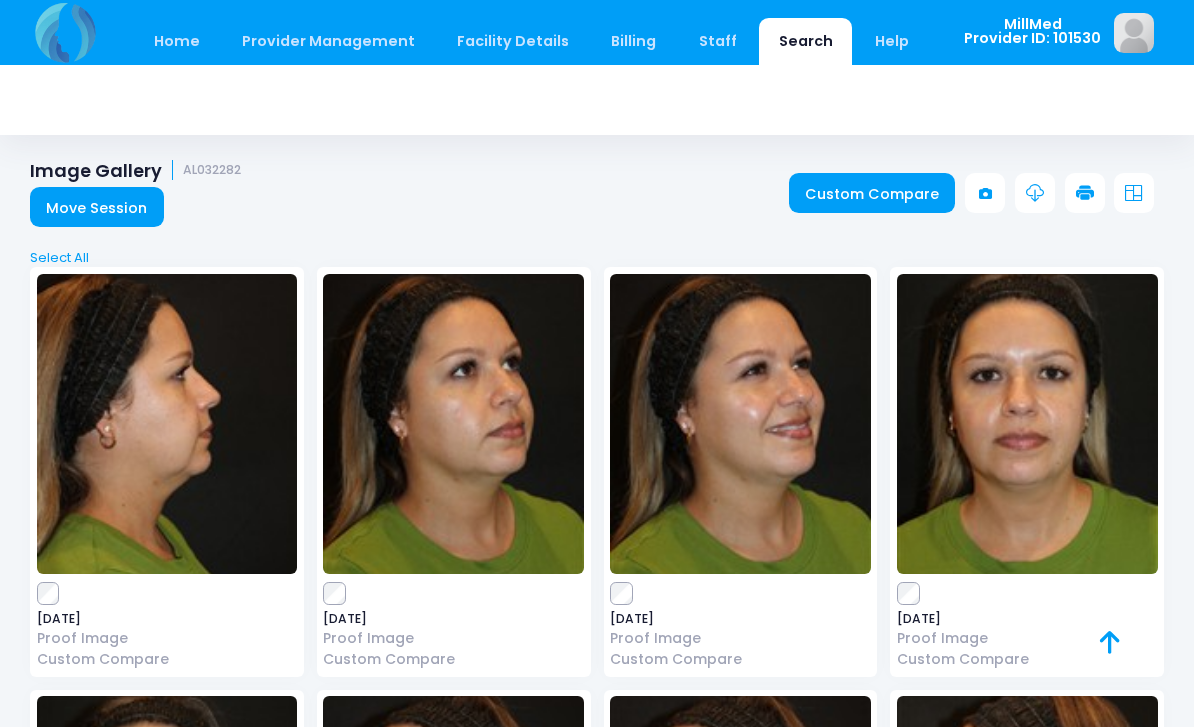scroll, scrollTop: 0, scrollLeft: 0, axis: both 